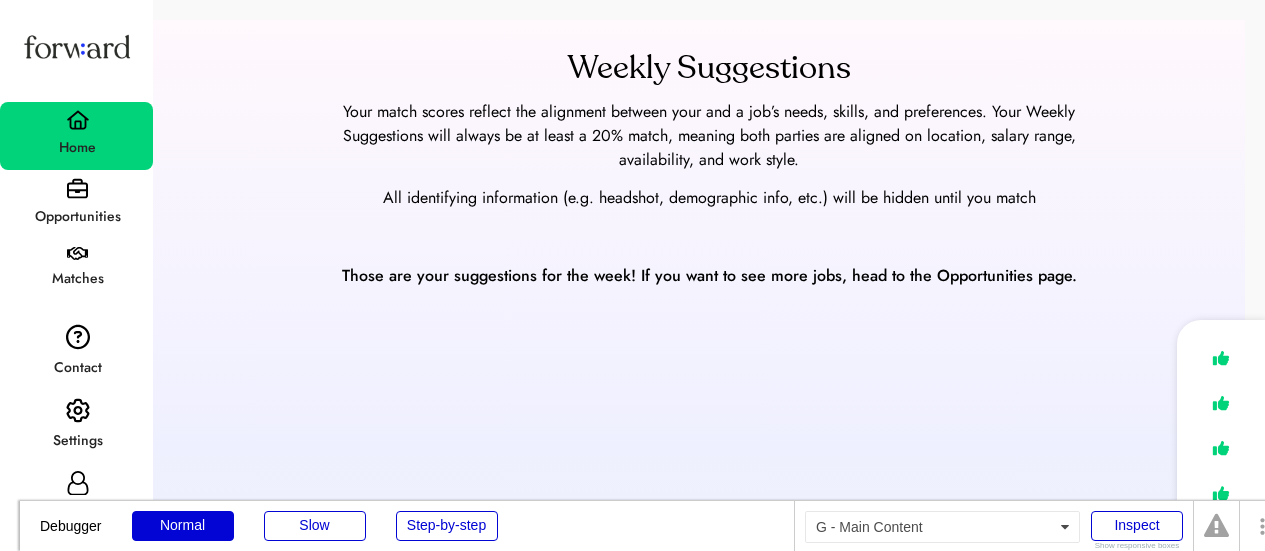 scroll, scrollTop: 0, scrollLeft: 0, axis: both 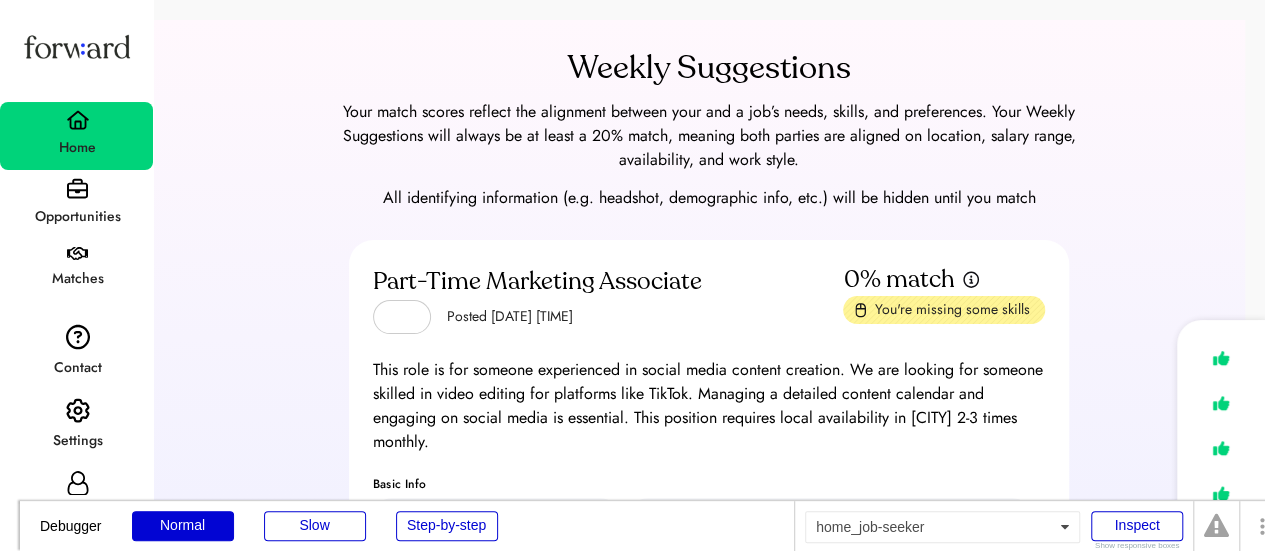 click on "Weekly Suggestions Your match scores reflect the alignment between your and a job’s needs, skills, and preferences. Your Weekly Suggestions will always be at least a 20% match, meaning both parties are aligned on location, salary range, availability, and work style. All identifying information (e.g. headshot, demographic info, etc.) will be hidden until you match Part-Time Marketing Associate Posted Jan 10, 2025 2:09 am 0% match You're missing some skills This role is for someone experienced in social media content creation. We are looking for someone skilled in video editing for platforms like TikTok. Managing a detailed content calendar and engaging on social media is essential. This position requires local availability in Austin 2-3 times monthly. Basic Info Austin, TX, USA $25–$25 Part-time Hybrid Technical Skills Needed Social media management Email marketing People Skills Needed Attention to detail Creativity See full job posting No thanks I'm interested" at bounding box center (632, 654) 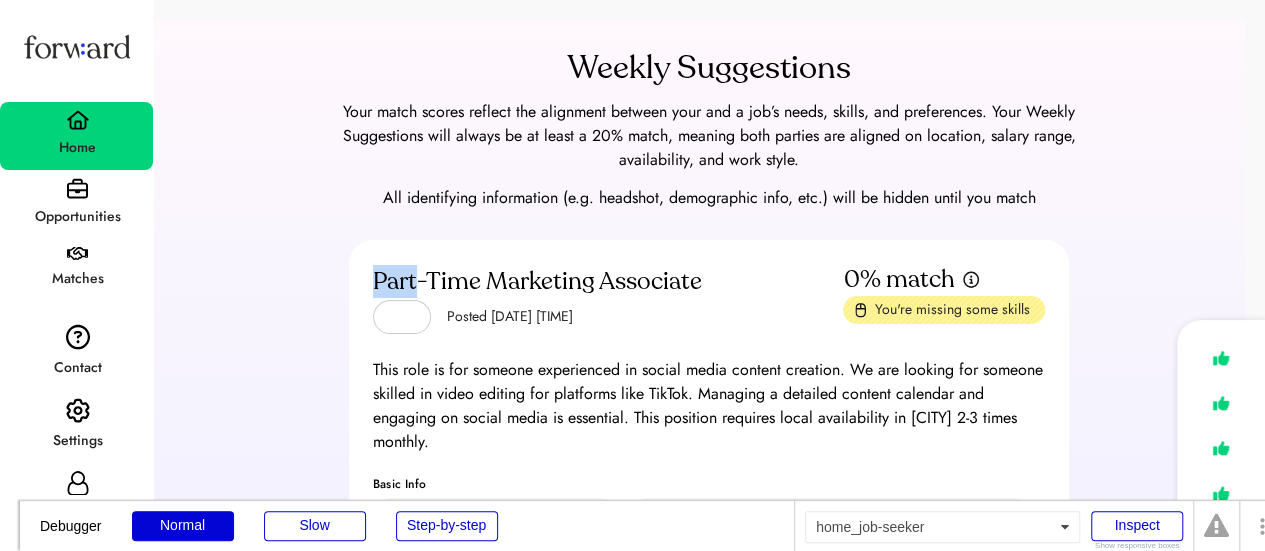 click on "Weekly Suggestions Your match scores reflect the alignment between your and a job’s needs, skills, and preferences. Your Weekly Suggestions will always be at least a 20% match, meaning both parties are aligned on location, salary range, availability, and work style. All identifying information (e.g. headshot, demographic info, etc.) will be hidden until you match Part-Time Marketing Associate Posted Jan 10, 2025 2:09 am 0% match You're missing some skills This role is for someone experienced in social media content creation. We are looking for someone skilled in video editing for platforms like TikTok. Managing a detailed content calendar and engaging on social media is essential. This position requires local availability in Austin 2-3 times monthly. Basic Info Austin, TX, USA $25–$25 Part-time Hybrid Technical Skills Needed Social media management Email marketing People Skills Needed Attention to detail Creativity See full job posting No thanks I'm interested" at bounding box center (632, 654) 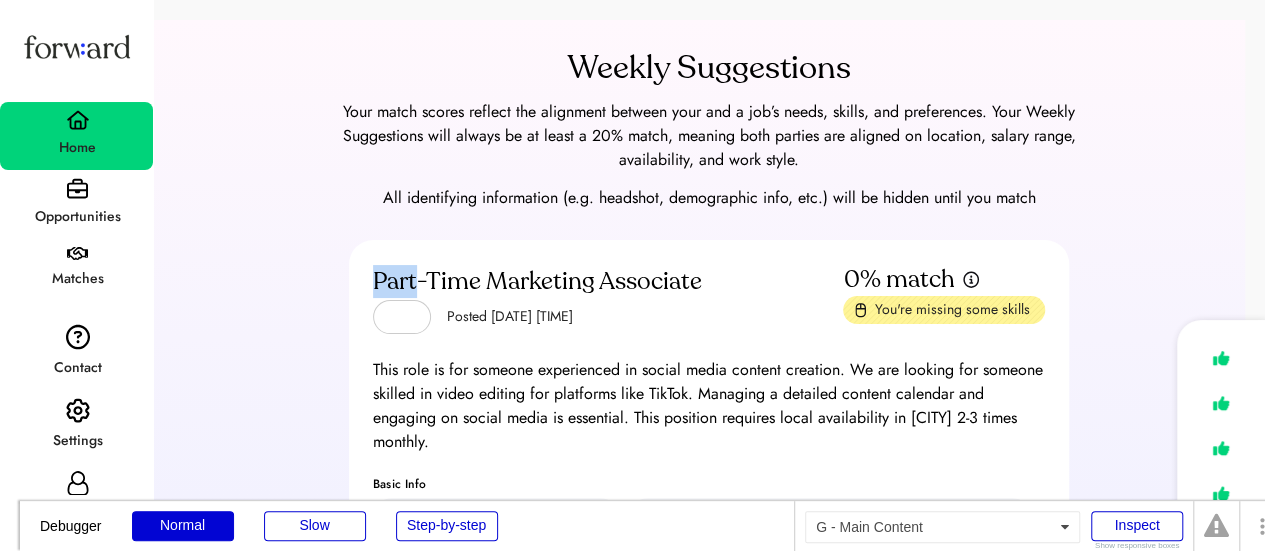 click on "Weekly Suggestions Your match scores reflect the alignment between your and a job’s needs, skills, and preferences. Your Weekly Suggestions will always be at least a 20% match, meaning both parties are aligned on location, salary range, availability, and work style. All identifying information (e.g. headshot, demographic info, etc.) will be hidden until you match Part-Time Marketing Associate Posted Jan 10, 2025 2:09 am 0% match You're missing some skills This role is for someone experienced in social media content creation. We are looking for someone skilled in video editing for platforms like TikTok. Managing a detailed content calendar and engaging on social media is essential. This position requires local availability in Austin 2-3 times monthly. Basic Info Austin, TX, USA $25–$25 Part-time Hybrid Technical Skills Needed Social media management Email marketing People Skills Needed Attention to detail Creativity See full job posting No thanks I'm interested" at bounding box center (709, 504) 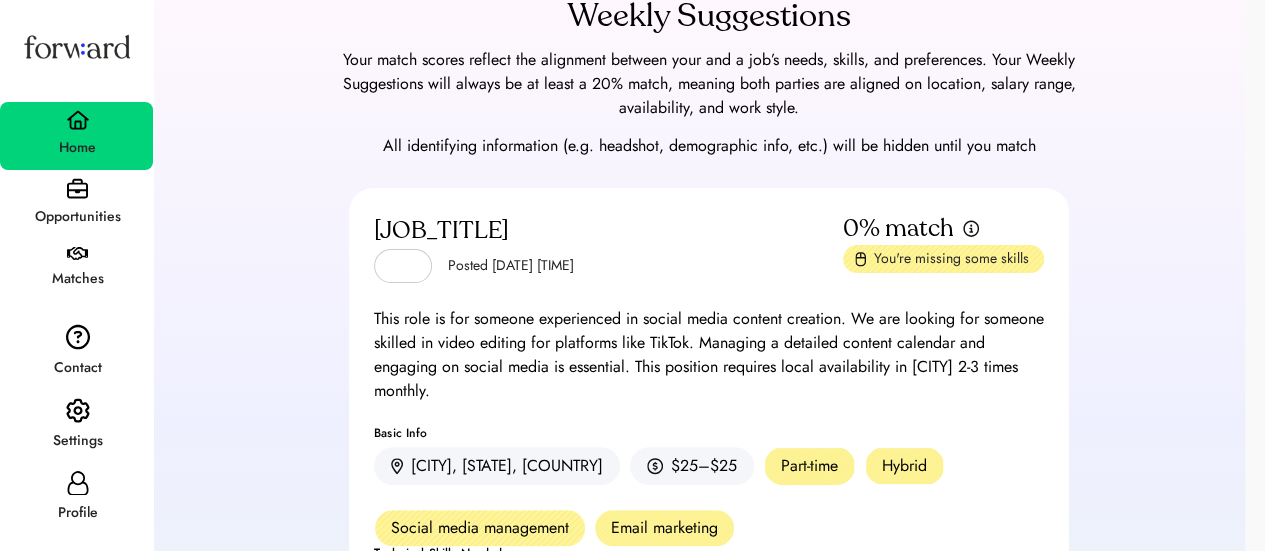 scroll, scrollTop: 46, scrollLeft: 0, axis: vertical 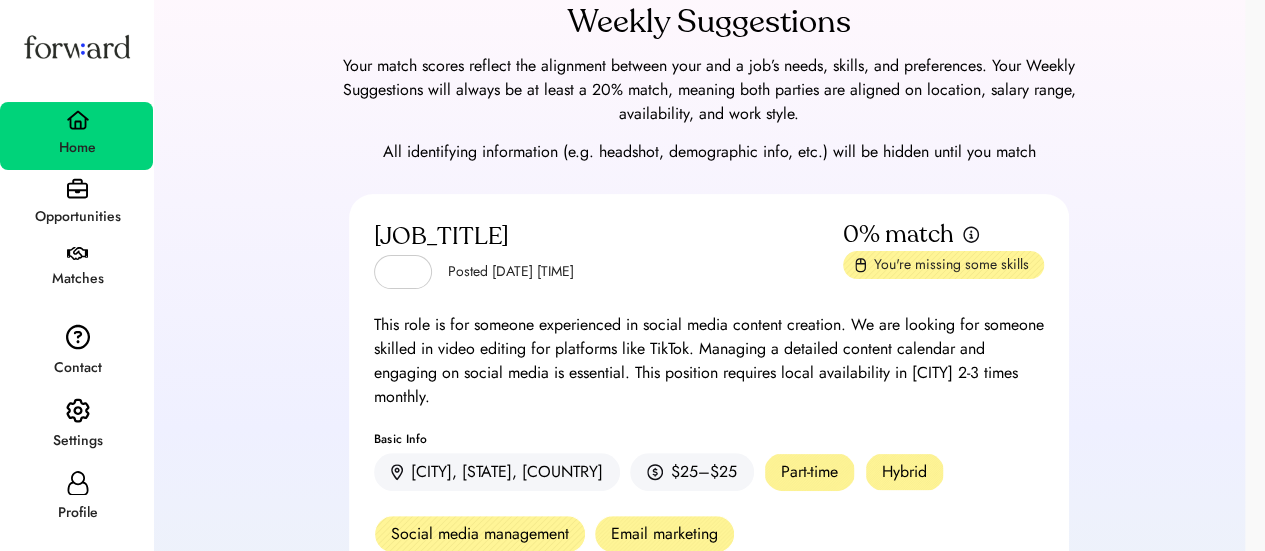 click at bounding box center (78, 483) 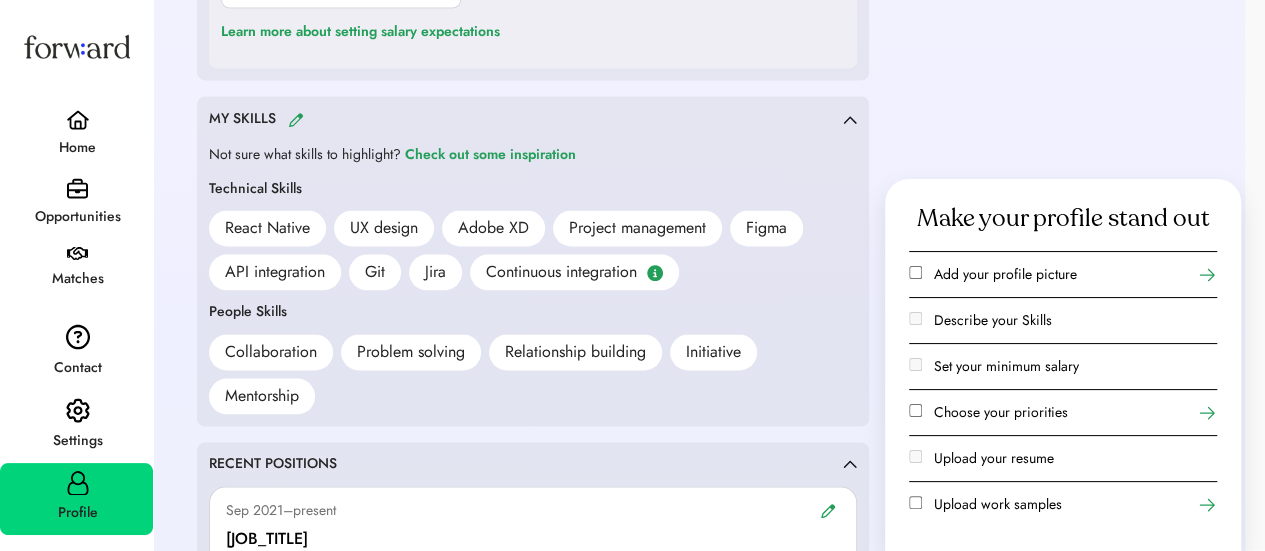 scroll, scrollTop: 1408, scrollLeft: 0, axis: vertical 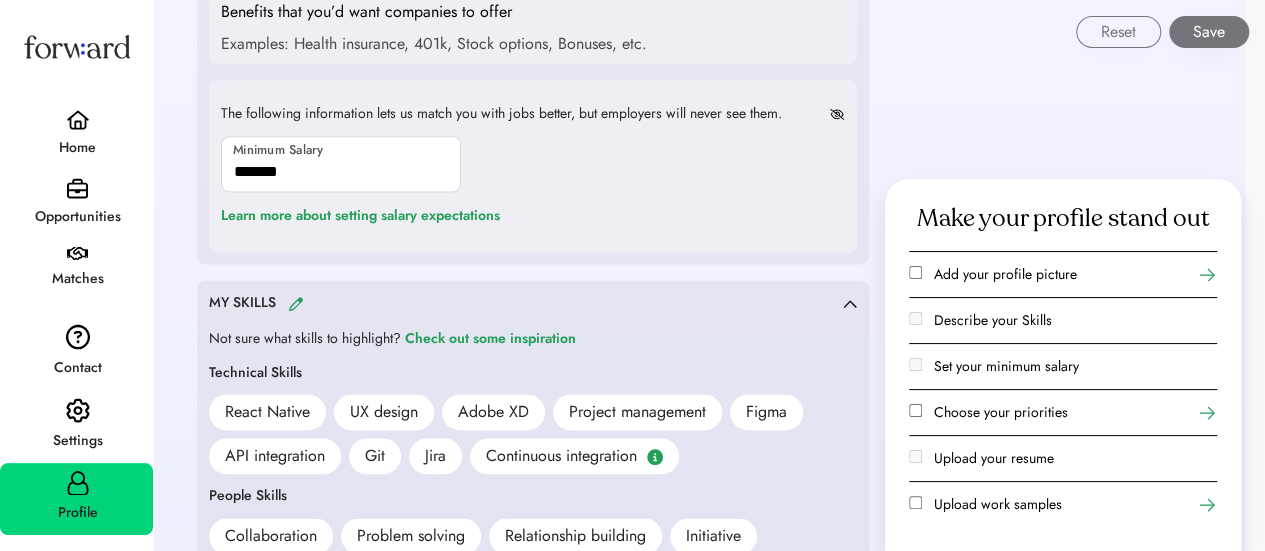 click at bounding box center [296, 303] 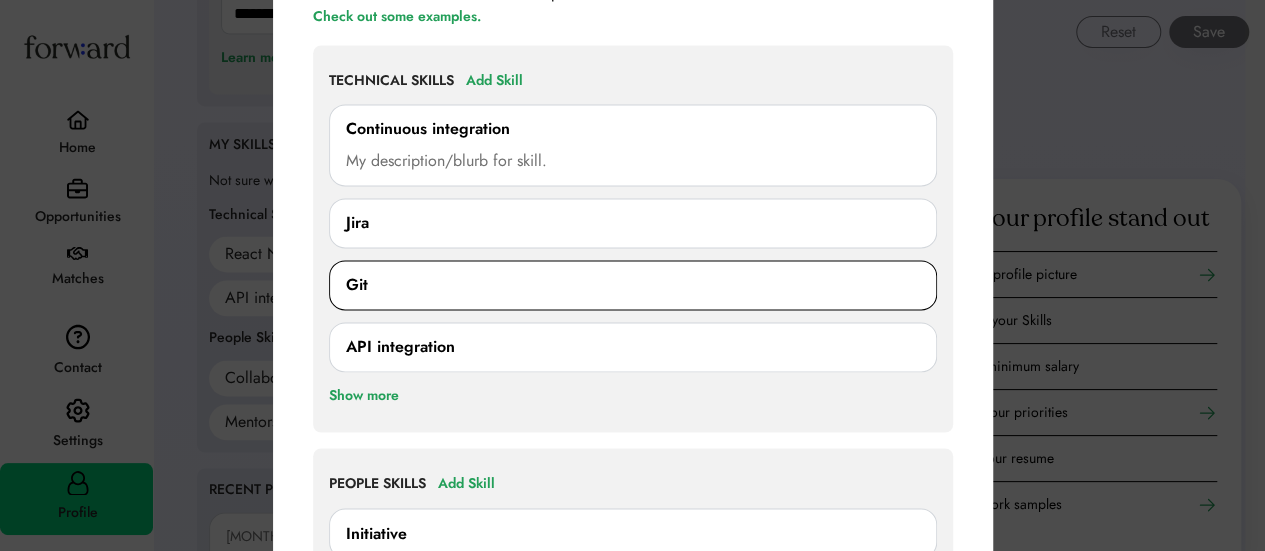 scroll, scrollTop: 1392, scrollLeft: 0, axis: vertical 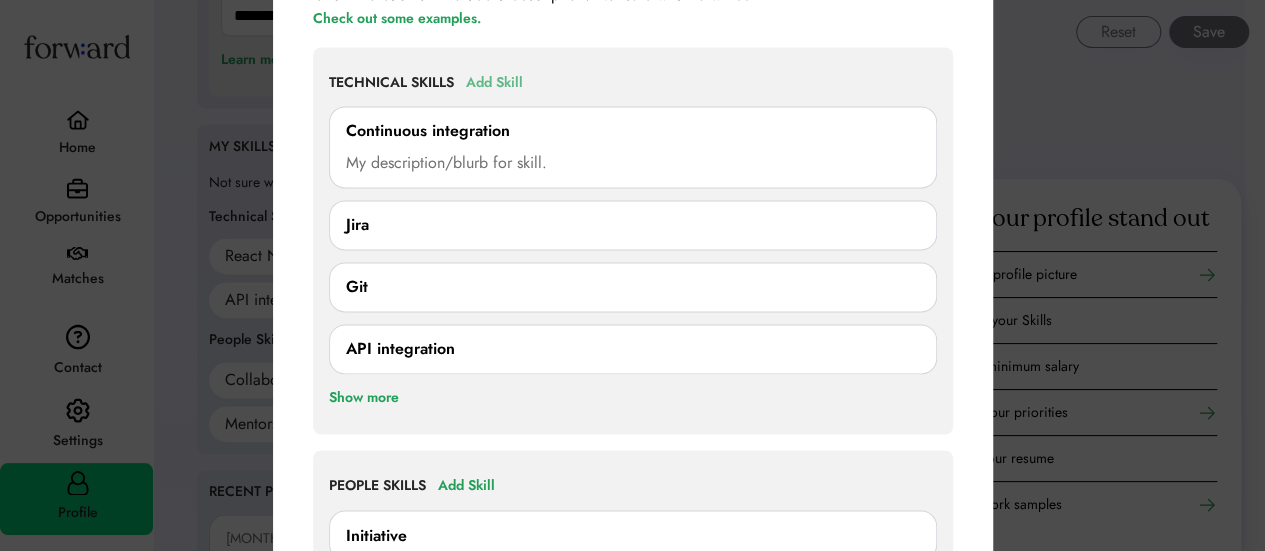 click on "Add Skill" at bounding box center [494, 83] 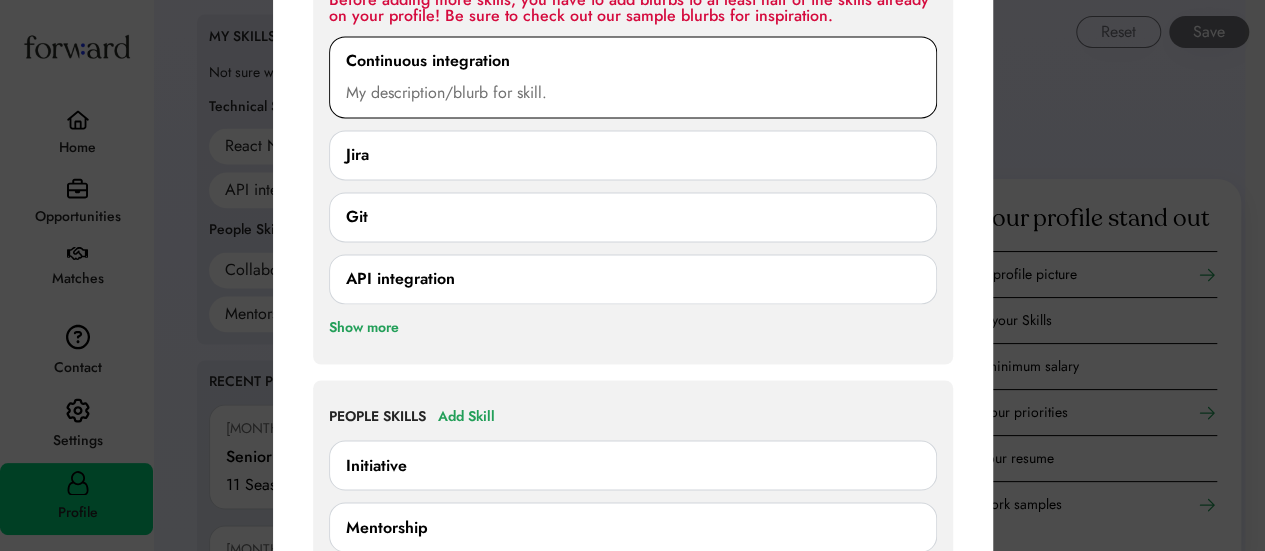 scroll, scrollTop: 1502, scrollLeft: 0, axis: vertical 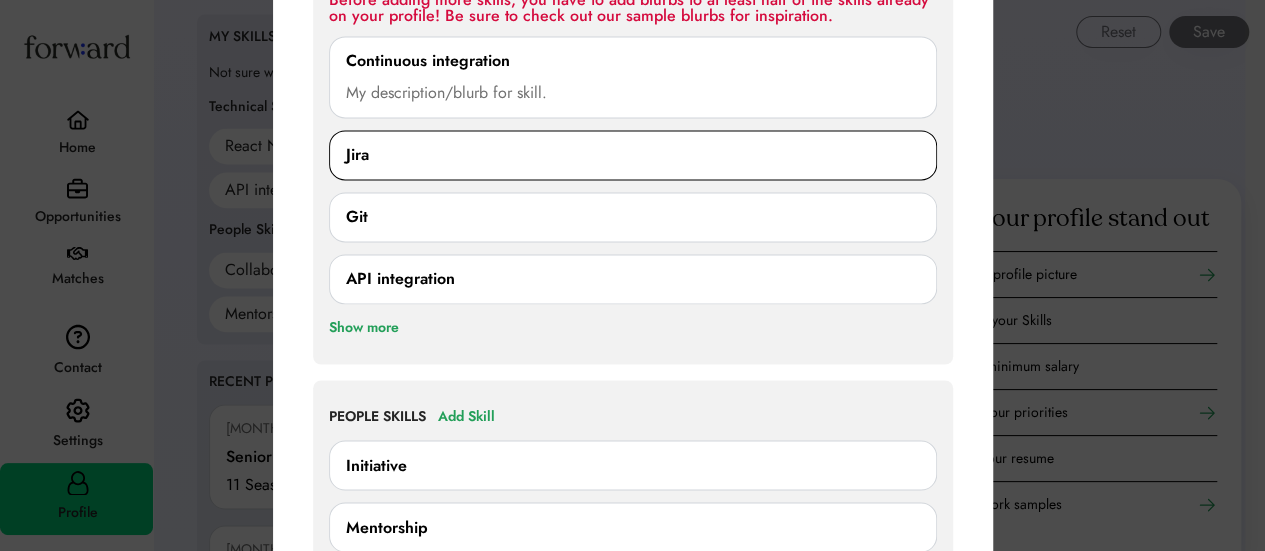 click on "Jira" at bounding box center (633, 155) 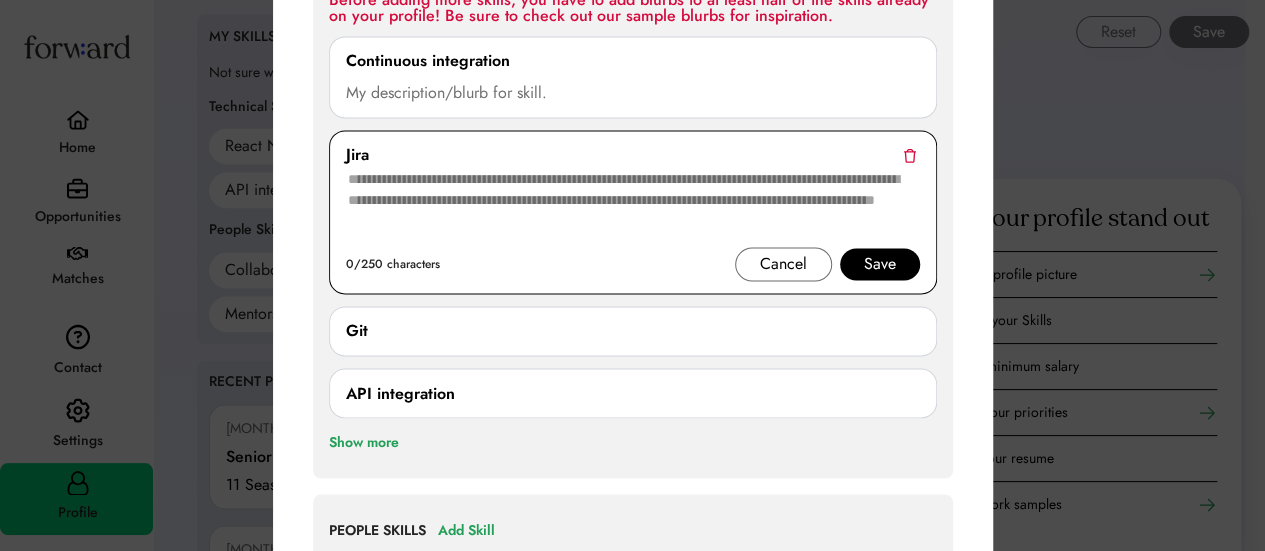 click at bounding box center [633, 207] 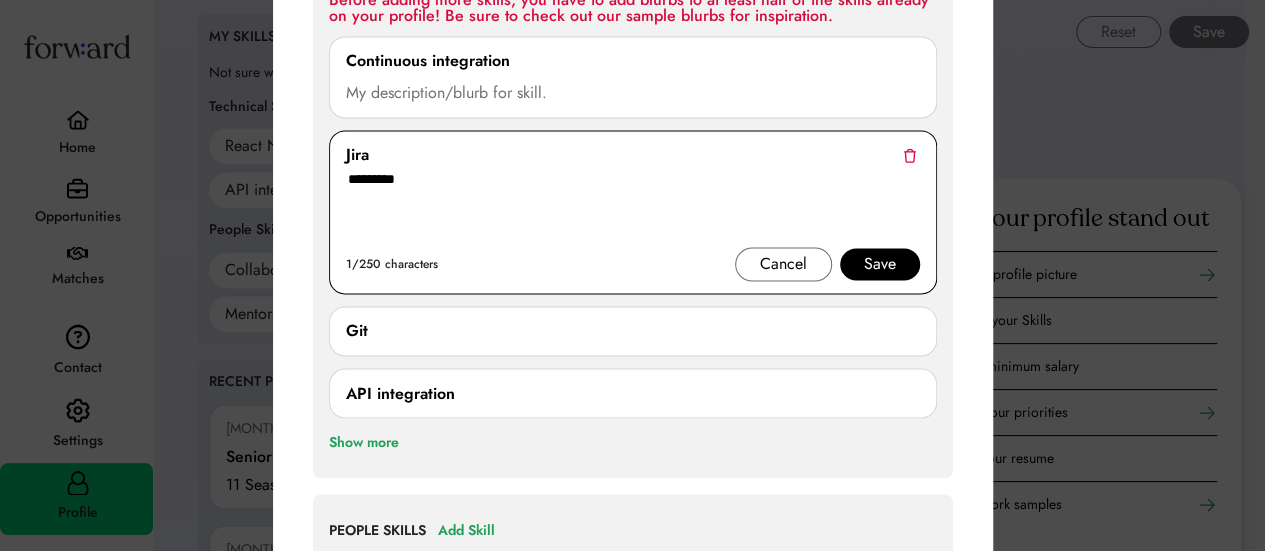type on "*********" 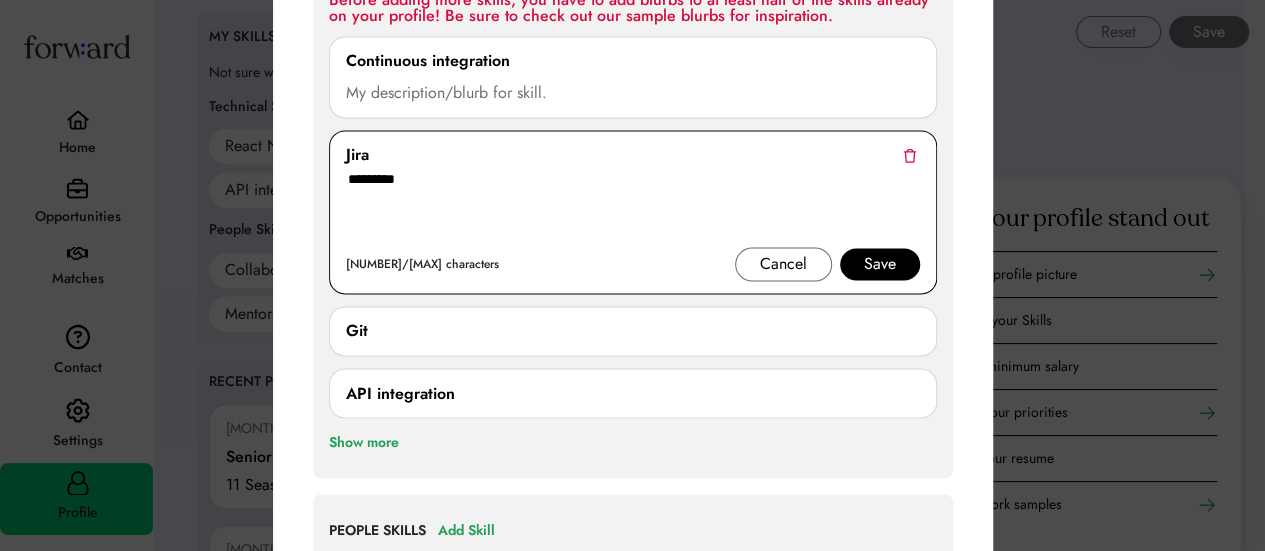 click on "Save" at bounding box center [880, 264] 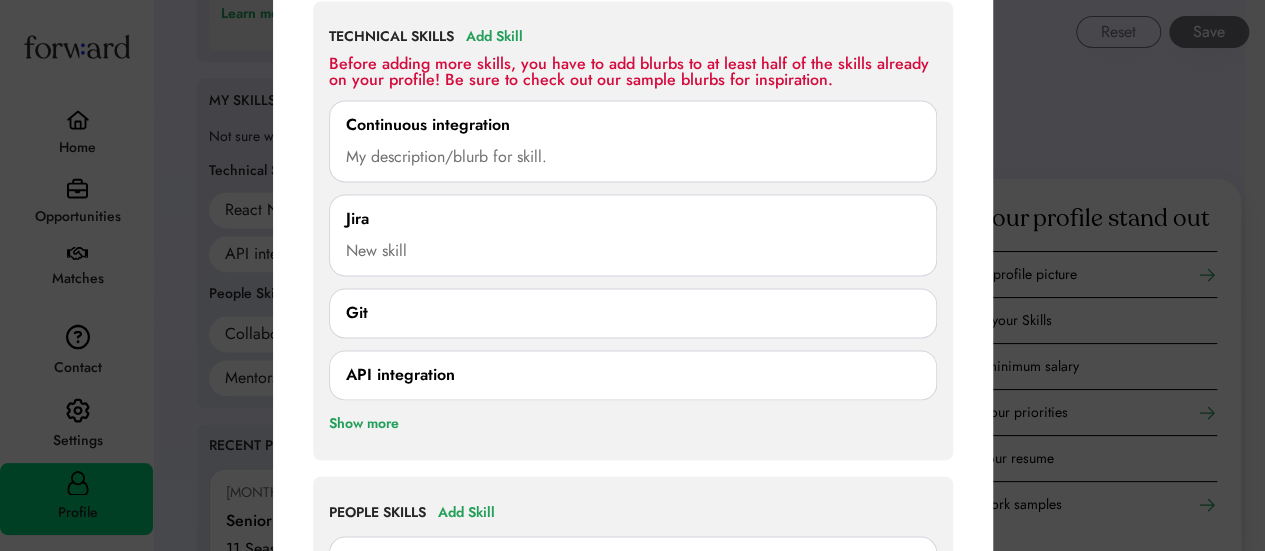 scroll, scrollTop: 1434, scrollLeft: 0, axis: vertical 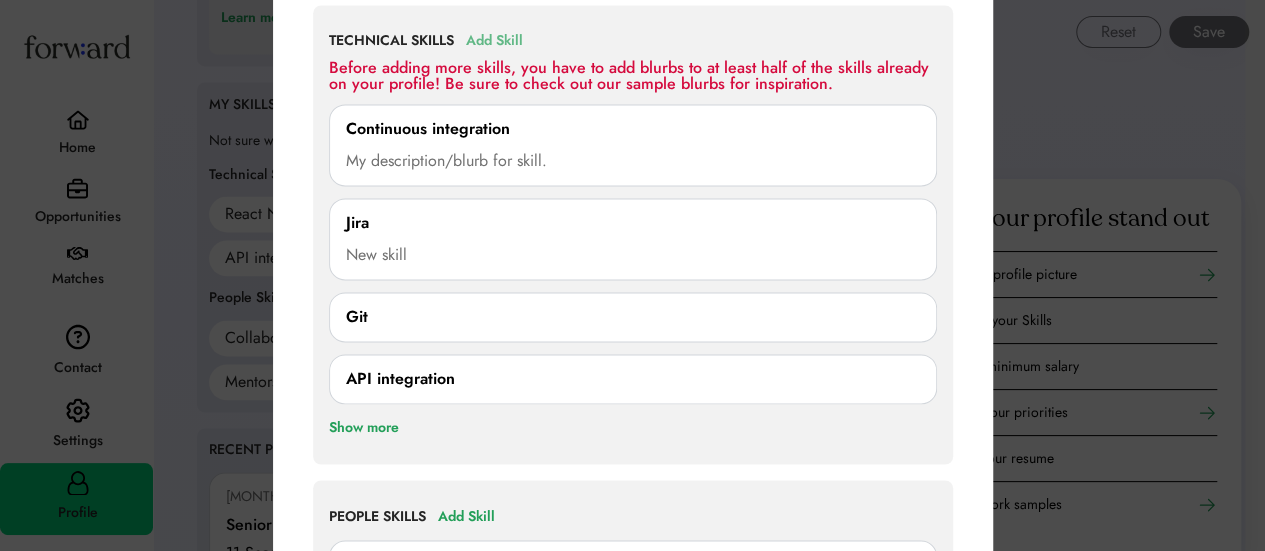 click on "Add Skill" at bounding box center [494, 41] 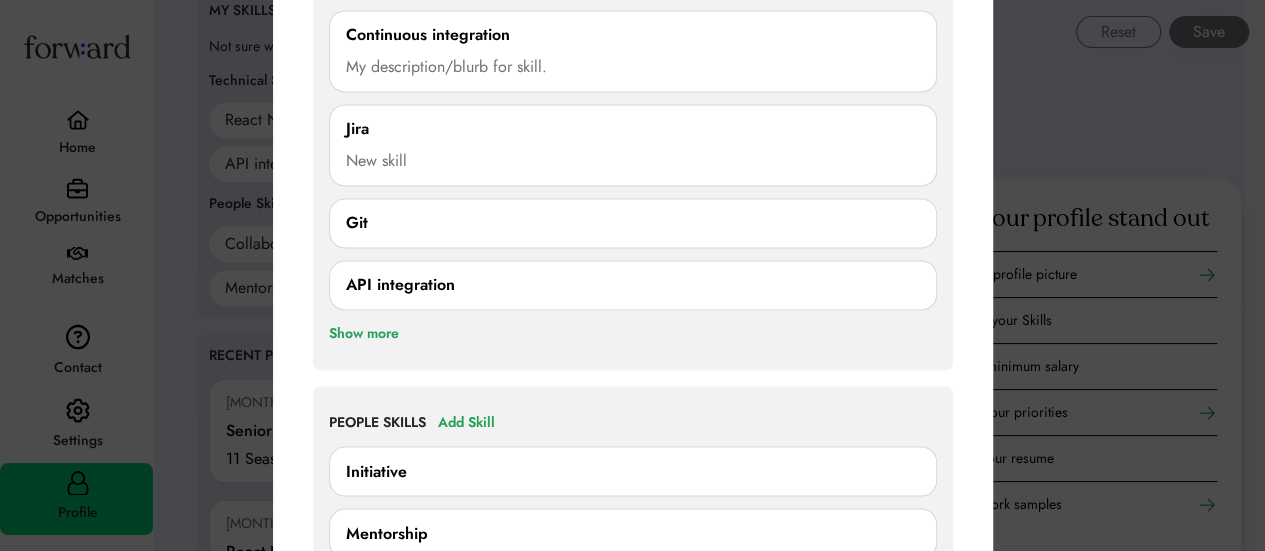 scroll, scrollTop: 1530, scrollLeft: 0, axis: vertical 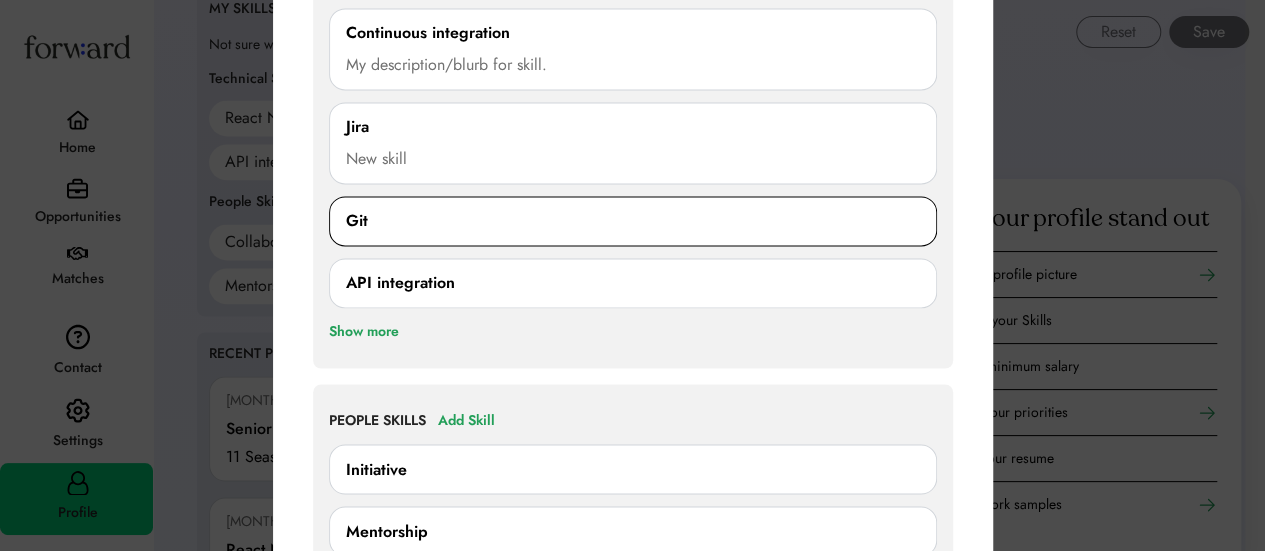 click on "Git" at bounding box center [633, 221] 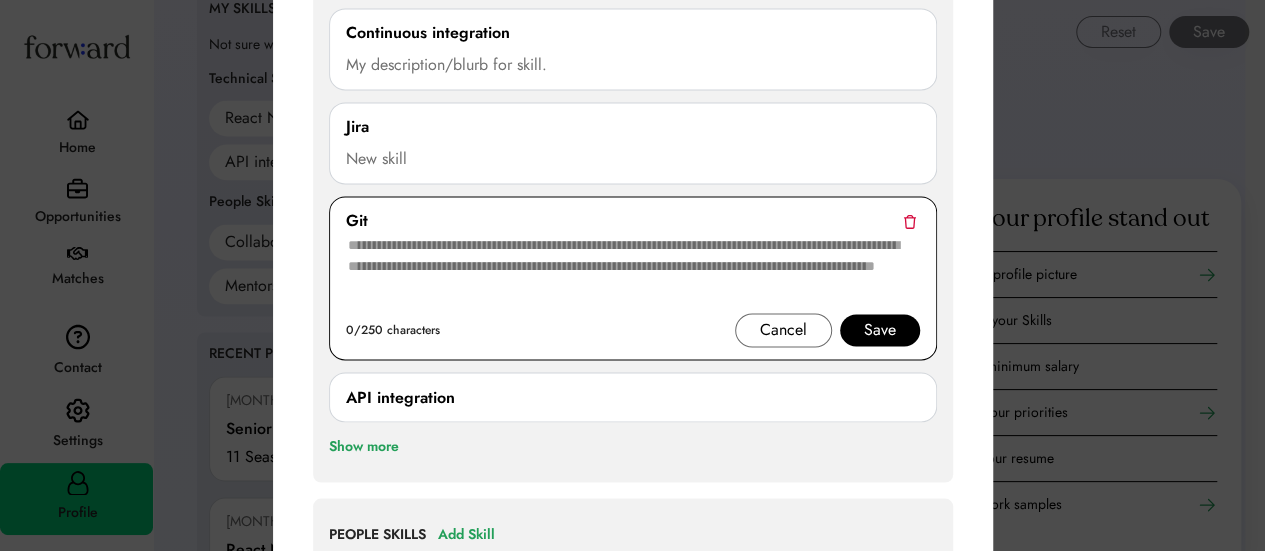click at bounding box center (633, 273) 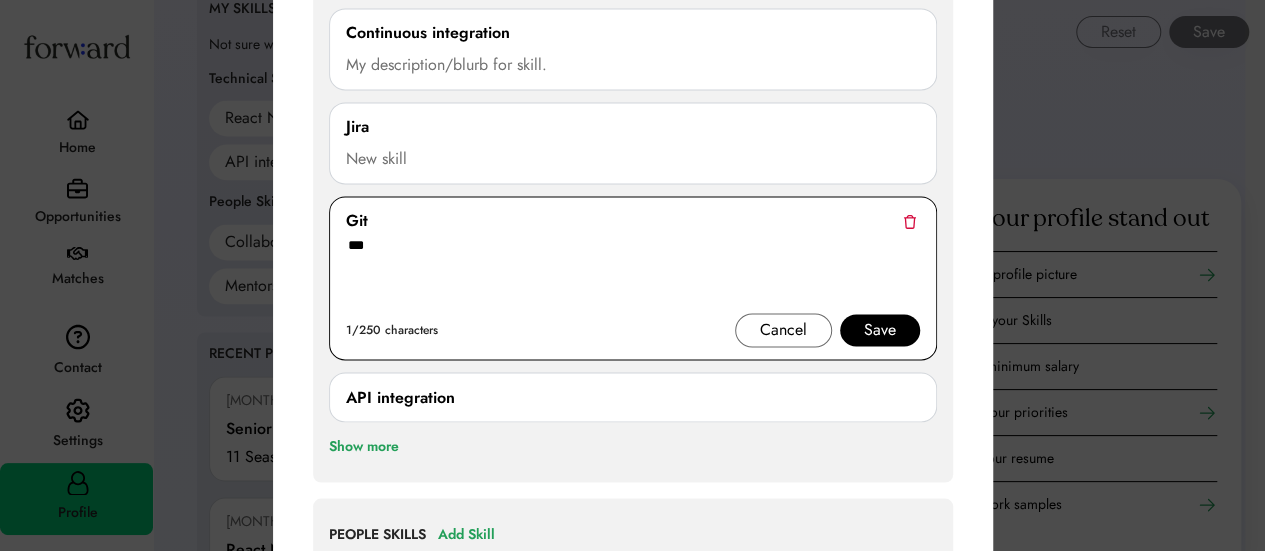 type on "***" 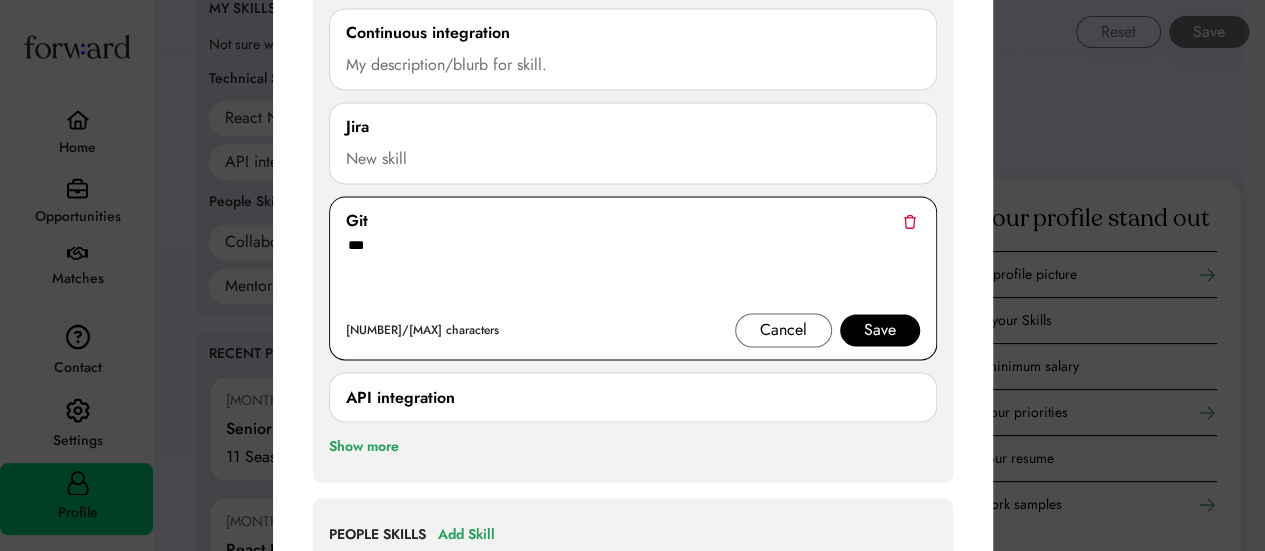 click on "Save" at bounding box center (880, 330) 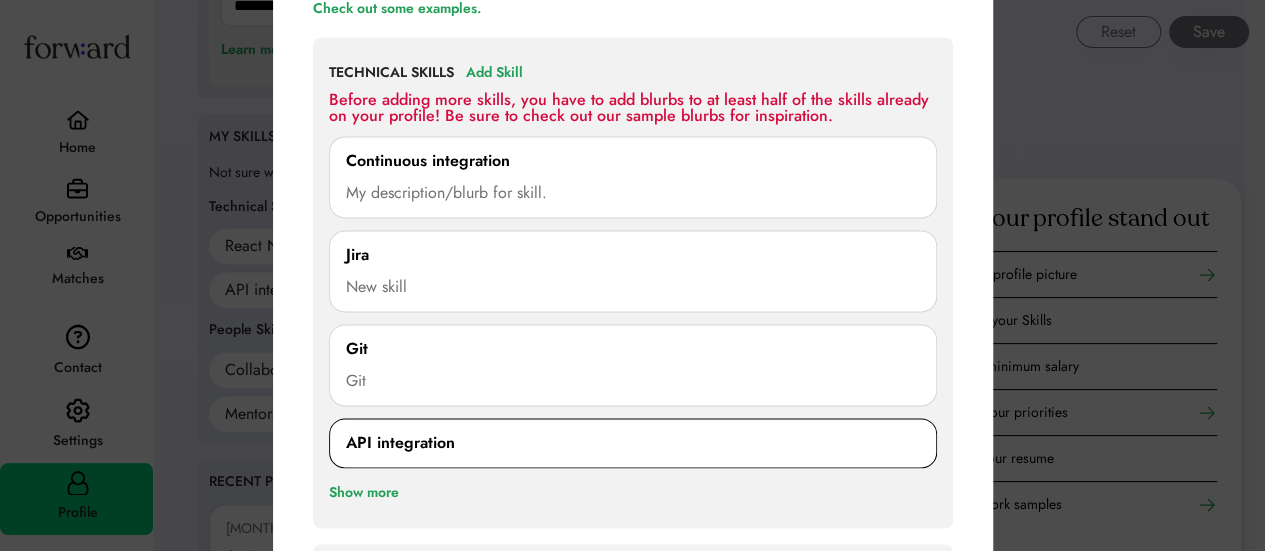 scroll, scrollTop: 1392, scrollLeft: 0, axis: vertical 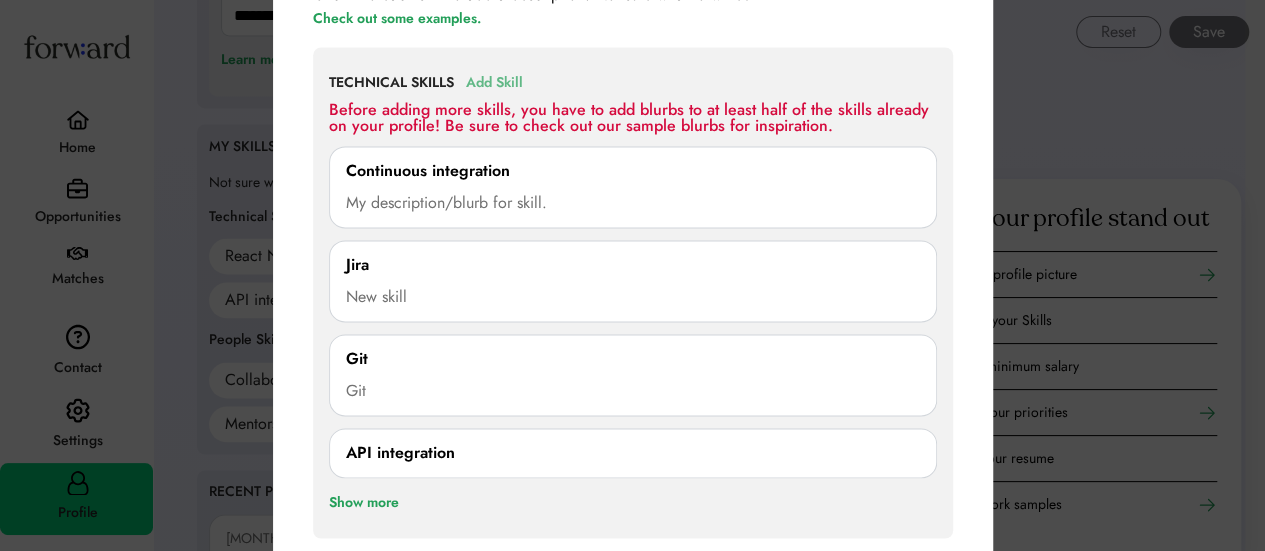 click on "Add Skill" at bounding box center [494, 83] 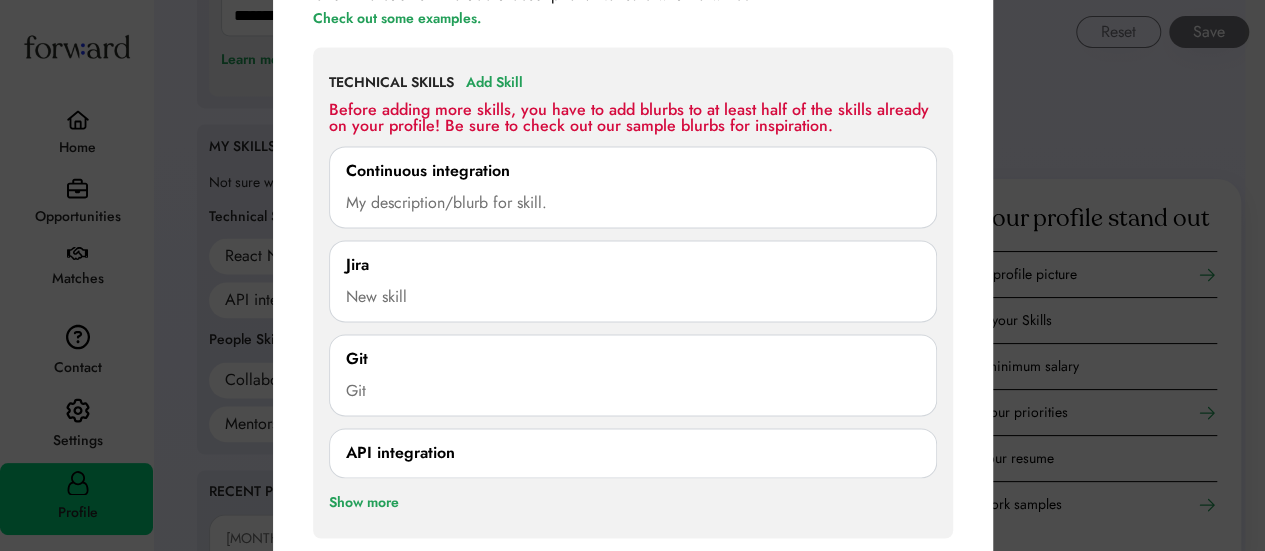 scroll, scrollTop: 1408, scrollLeft: 0, axis: vertical 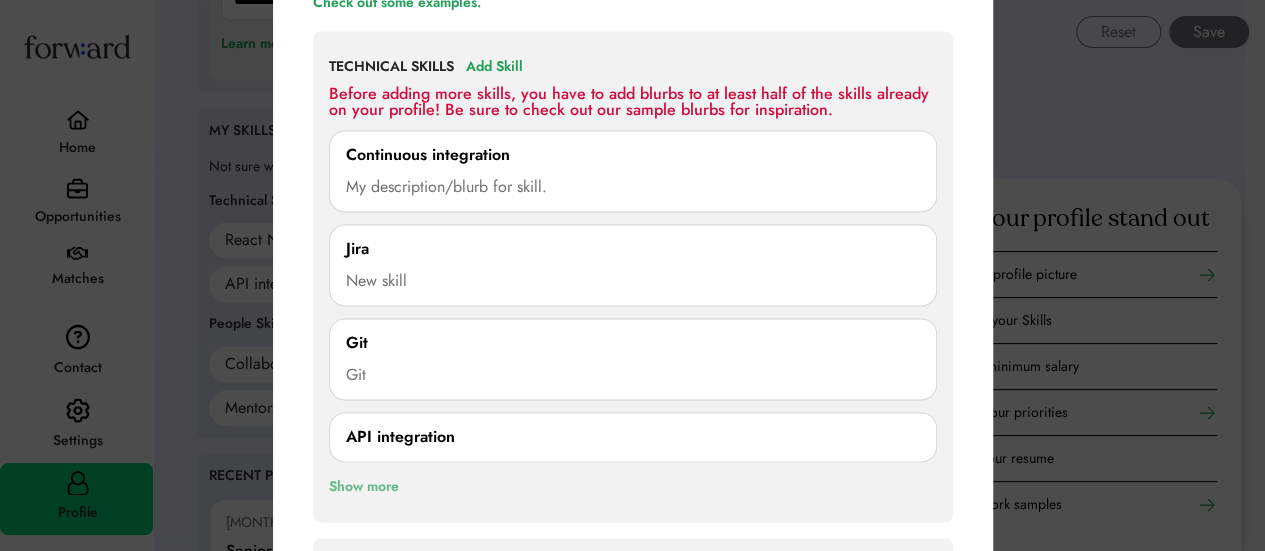 click on "Show more" at bounding box center (364, 486) 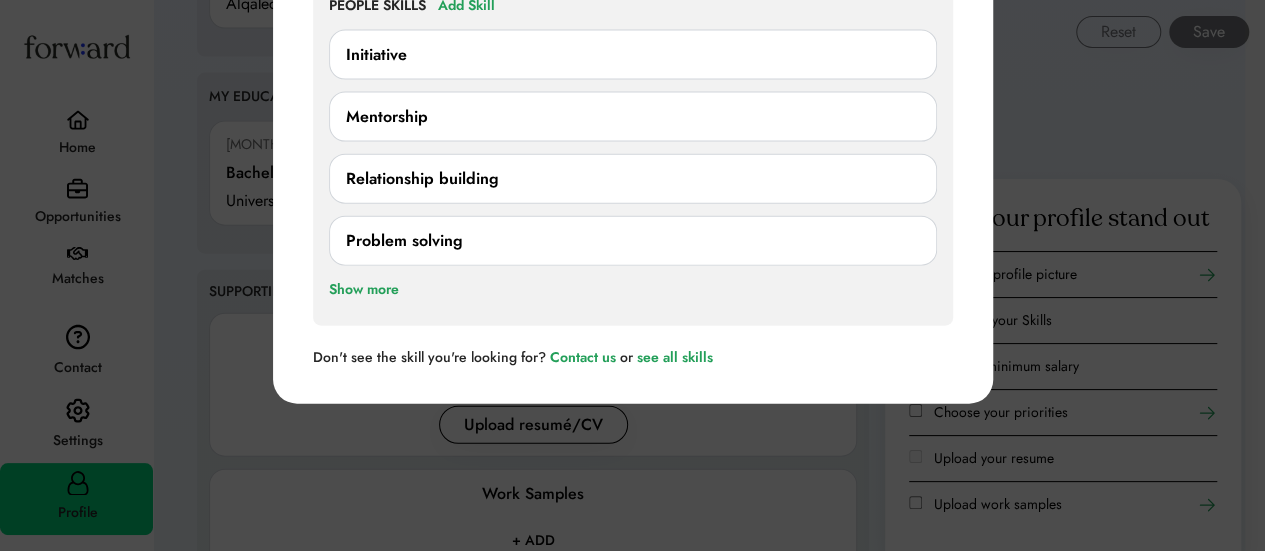 scroll, scrollTop: 2226, scrollLeft: 0, axis: vertical 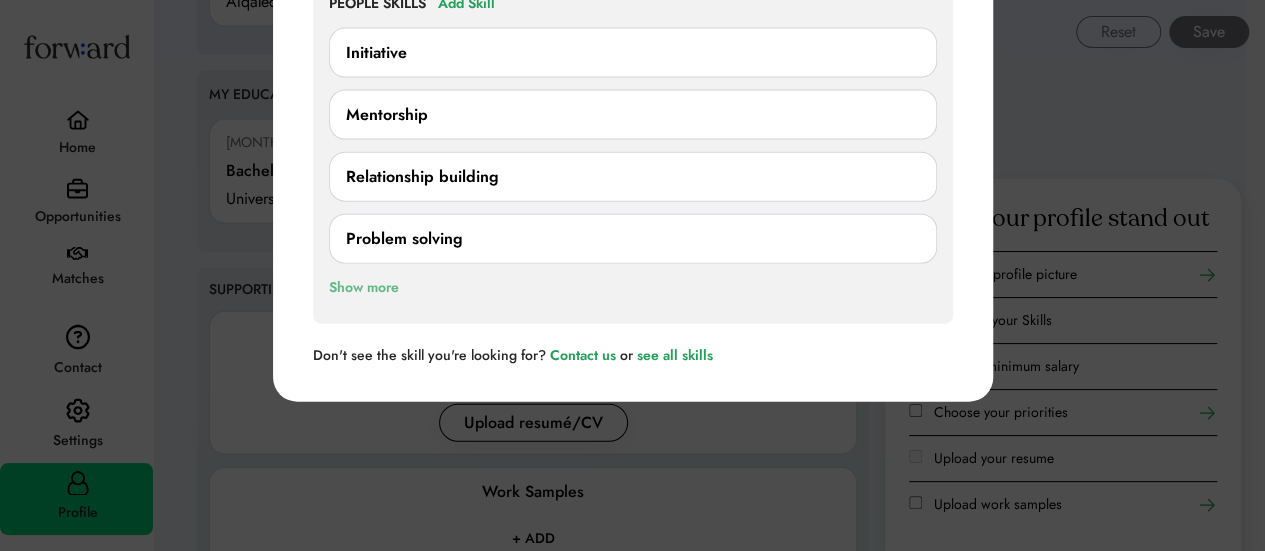 click on "Show more" at bounding box center [364, 288] 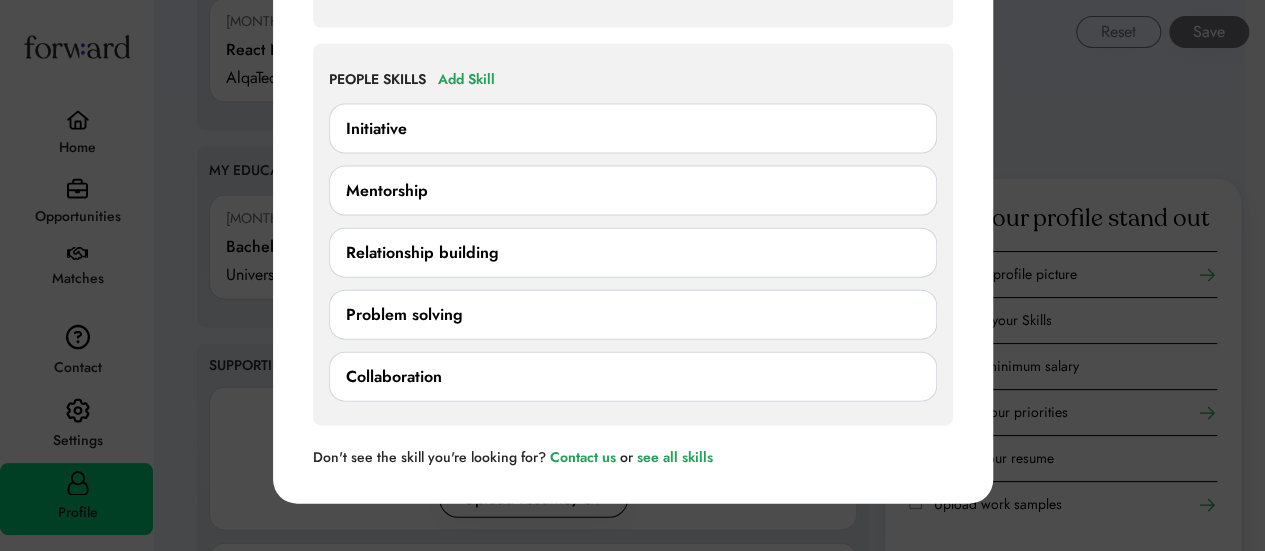 scroll, scrollTop: 2148, scrollLeft: 0, axis: vertical 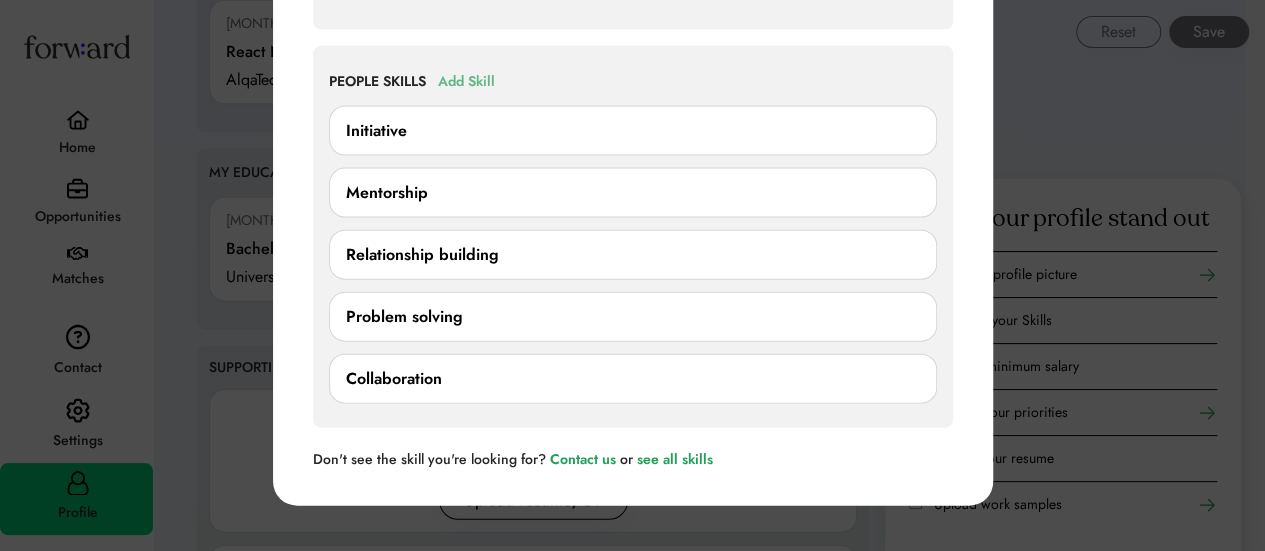 click on "Add Skill" at bounding box center [466, 82] 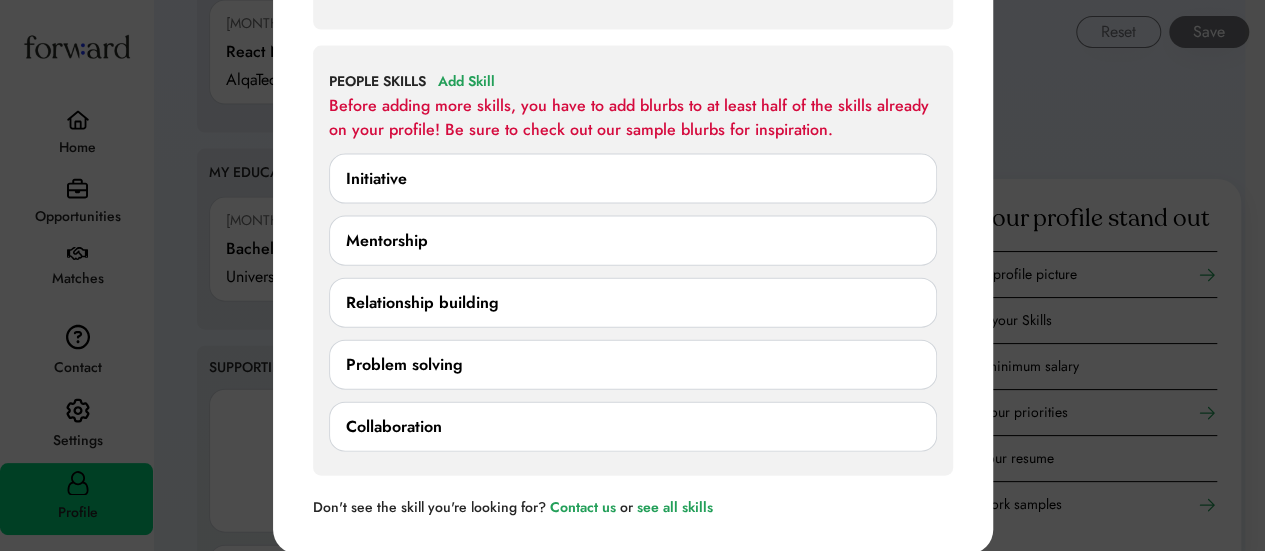 click on "Initiative" at bounding box center [633, 179] 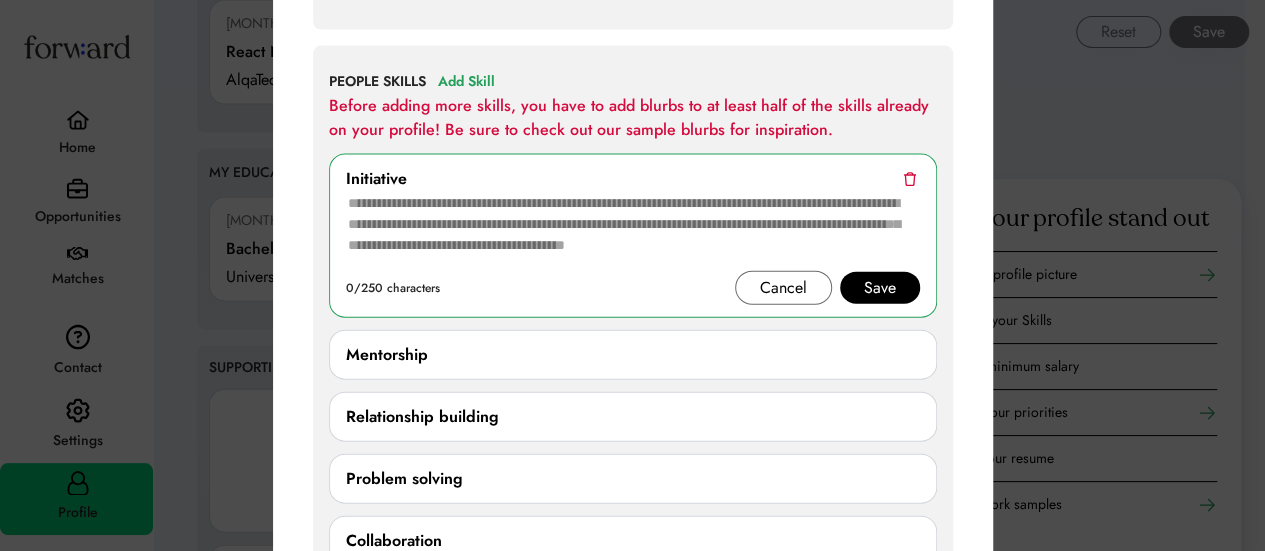 click at bounding box center [633, 231] 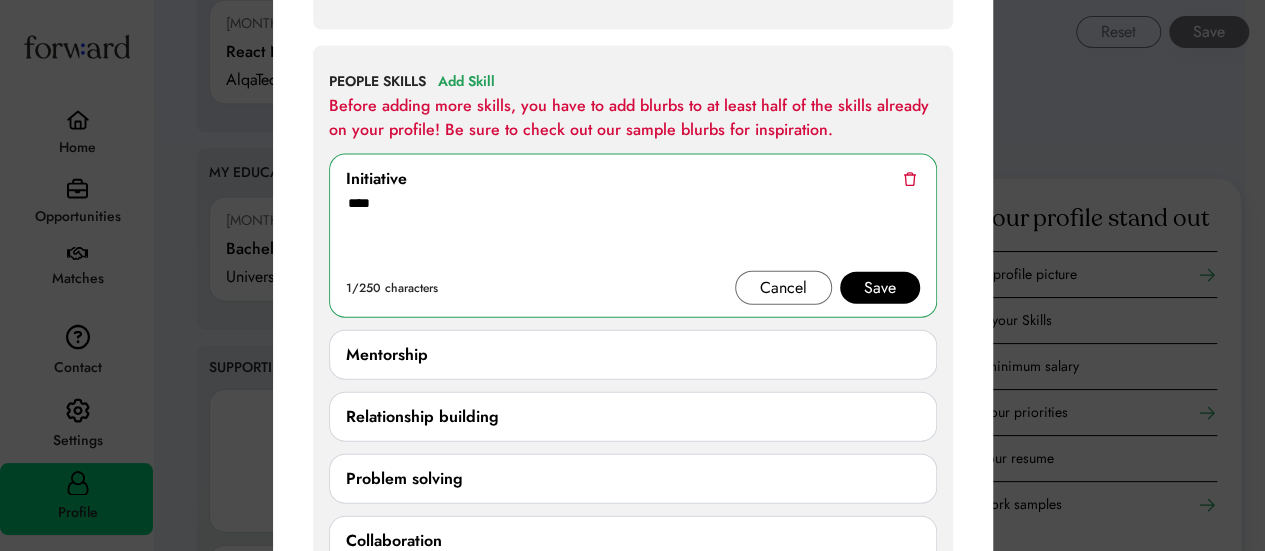 type on "****" 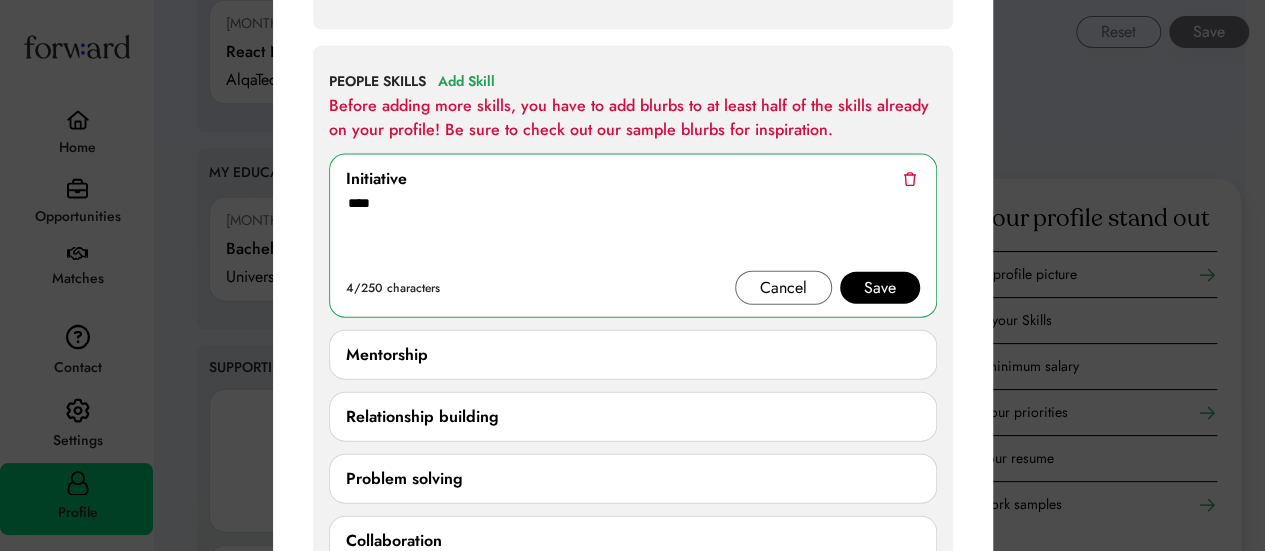 click on "Save" at bounding box center (880, 288) 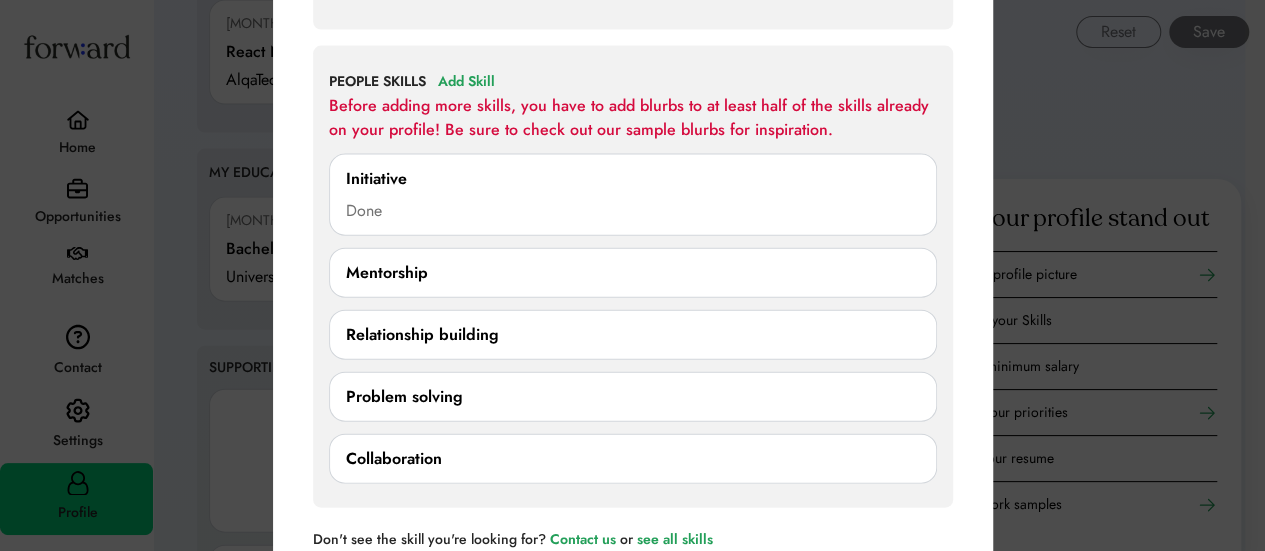 click on "Mentorship" at bounding box center (633, 273) 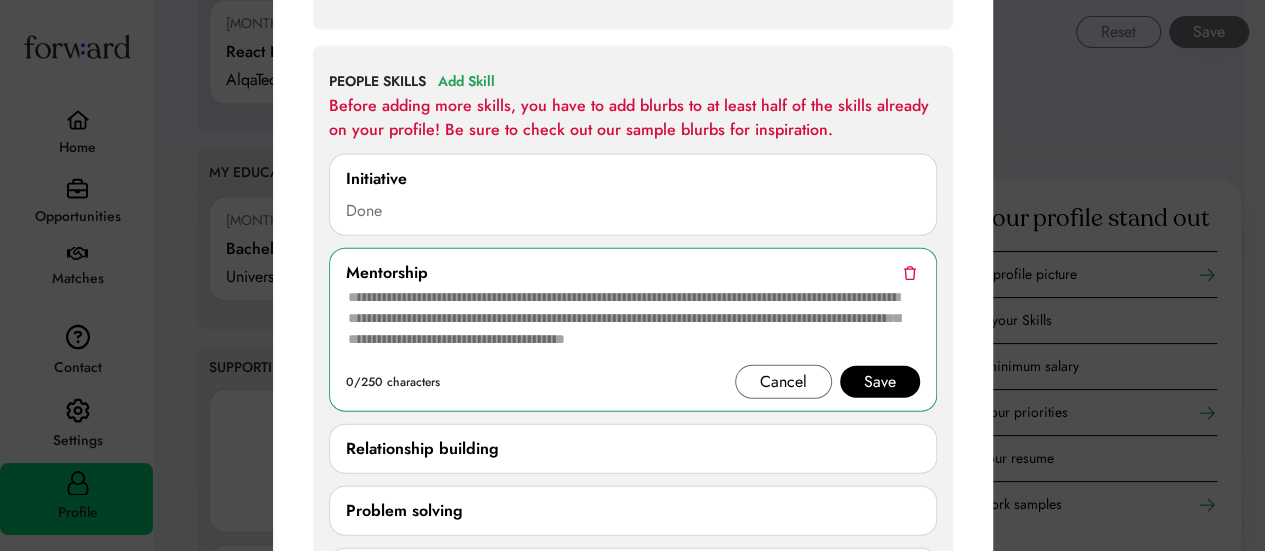click at bounding box center [633, 325] 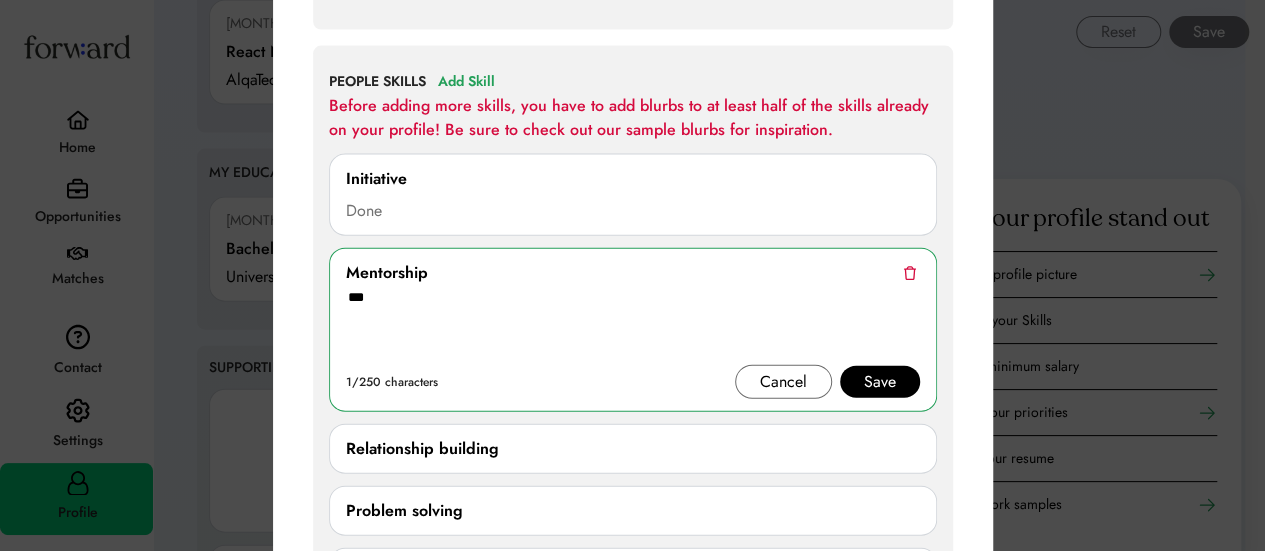 type on "***" 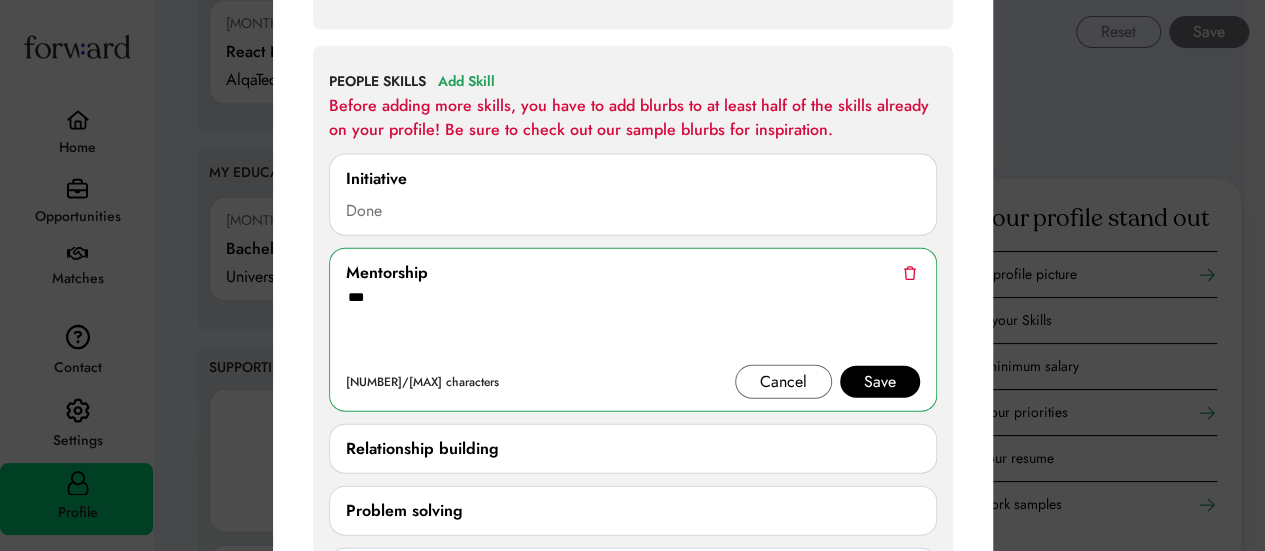 click on "Save" at bounding box center [880, 382] 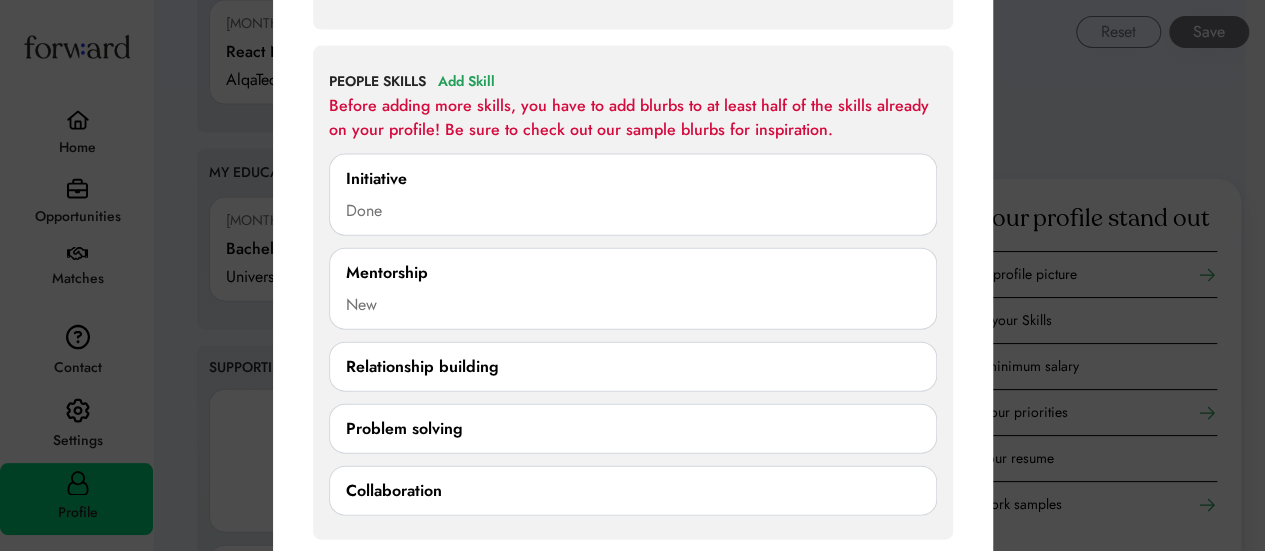 click on "Relationship building" at bounding box center [633, 367] 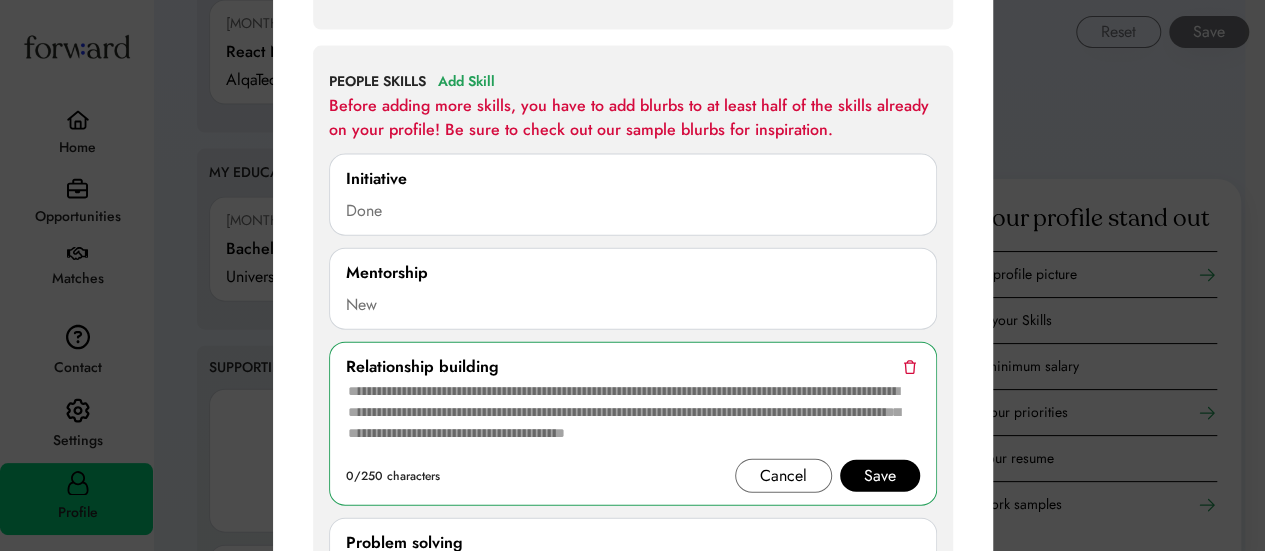 click at bounding box center [633, 419] 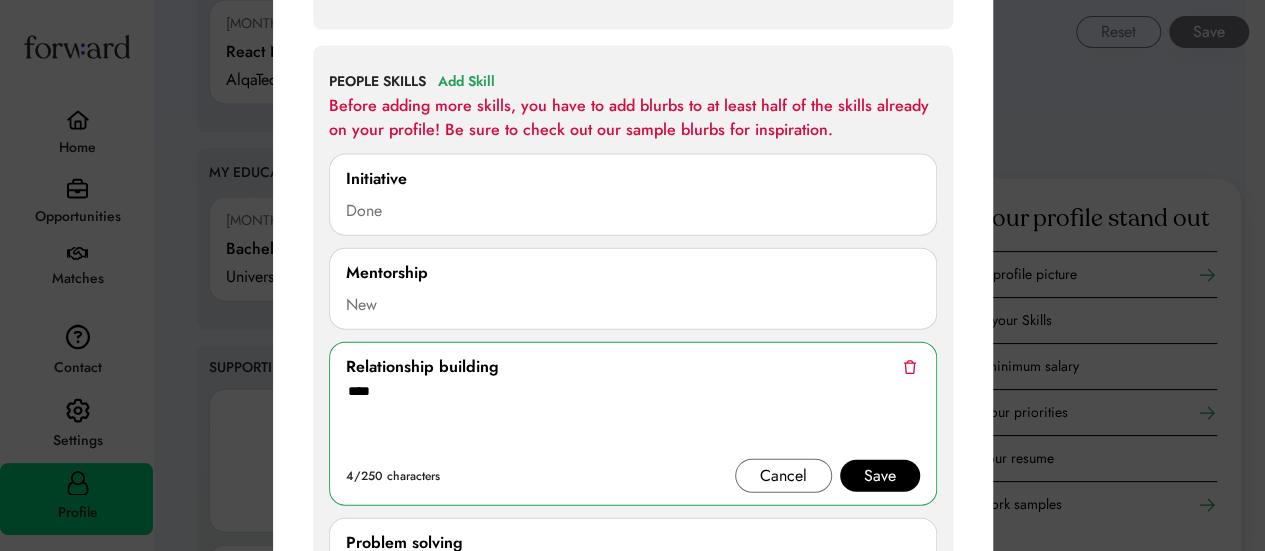 type on "****" 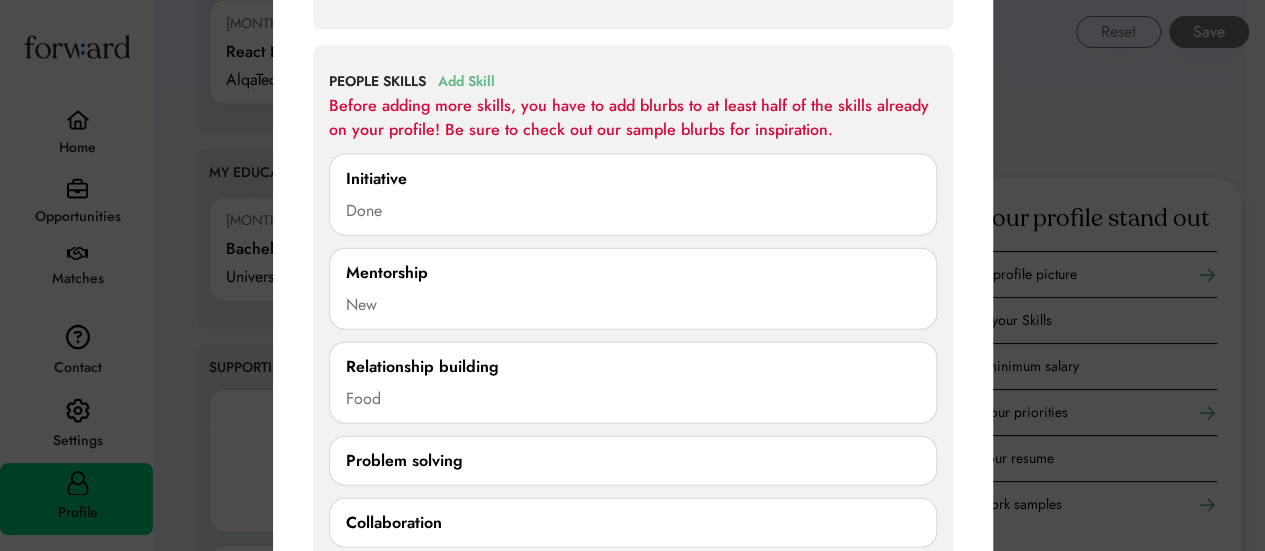click on "Add Skill" at bounding box center (466, 82) 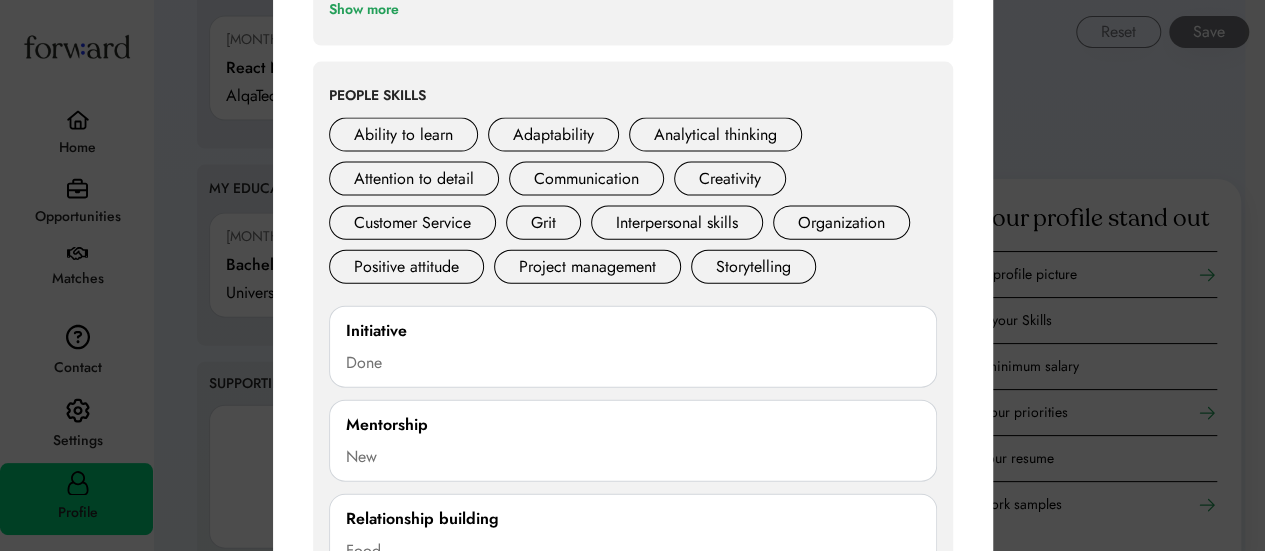 scroll, scrollTop: 2132, scrollLeft: 0, axis: vertical 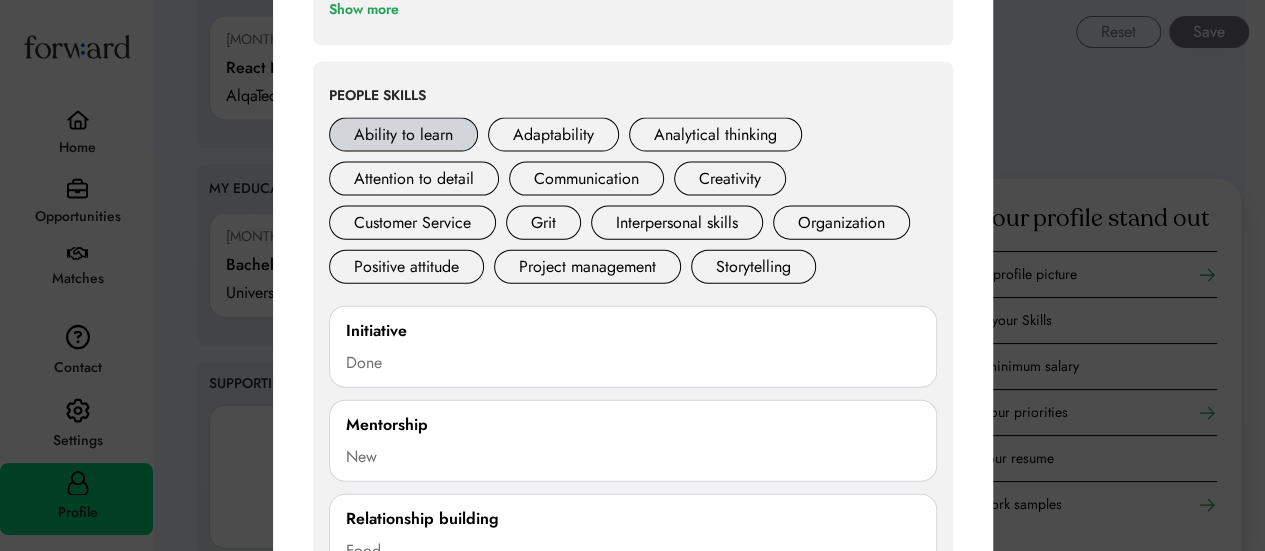 click on "Ability to learn" at bounding box center [403, 135] 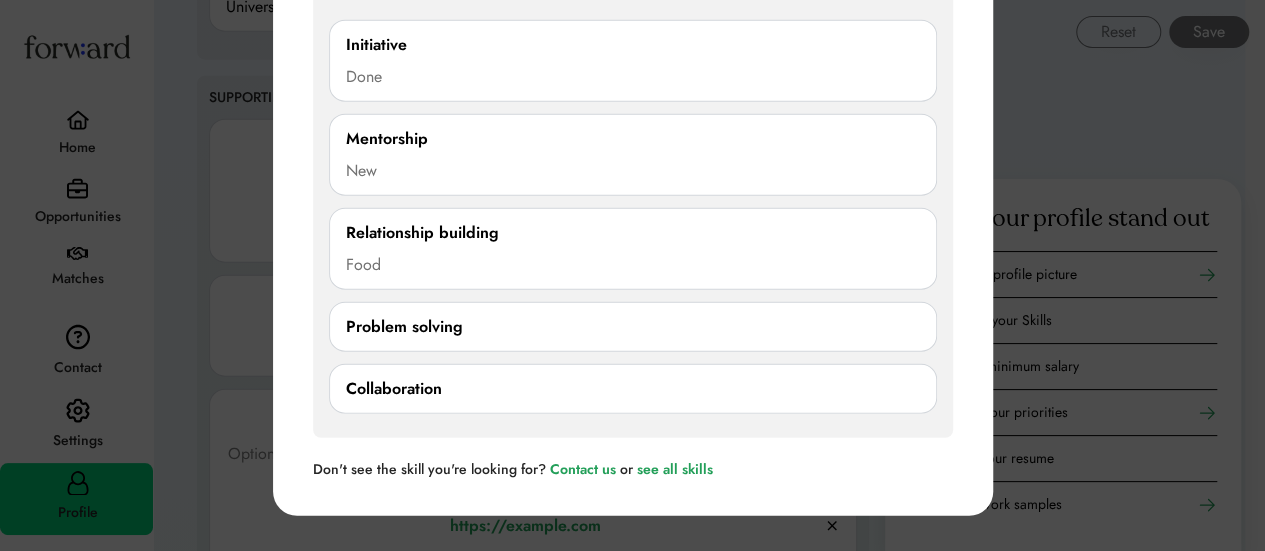 scroll, scrollTop: 2422, scrollLeft: 0, axis: vertical 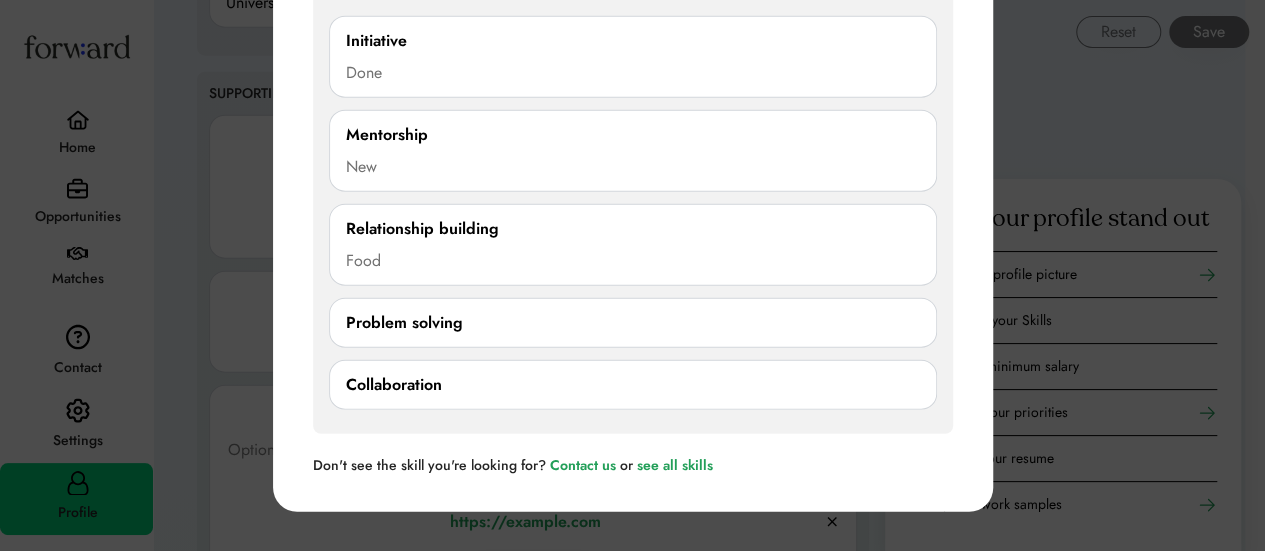 click on "Collaboration" at bounding box center [633, 385] 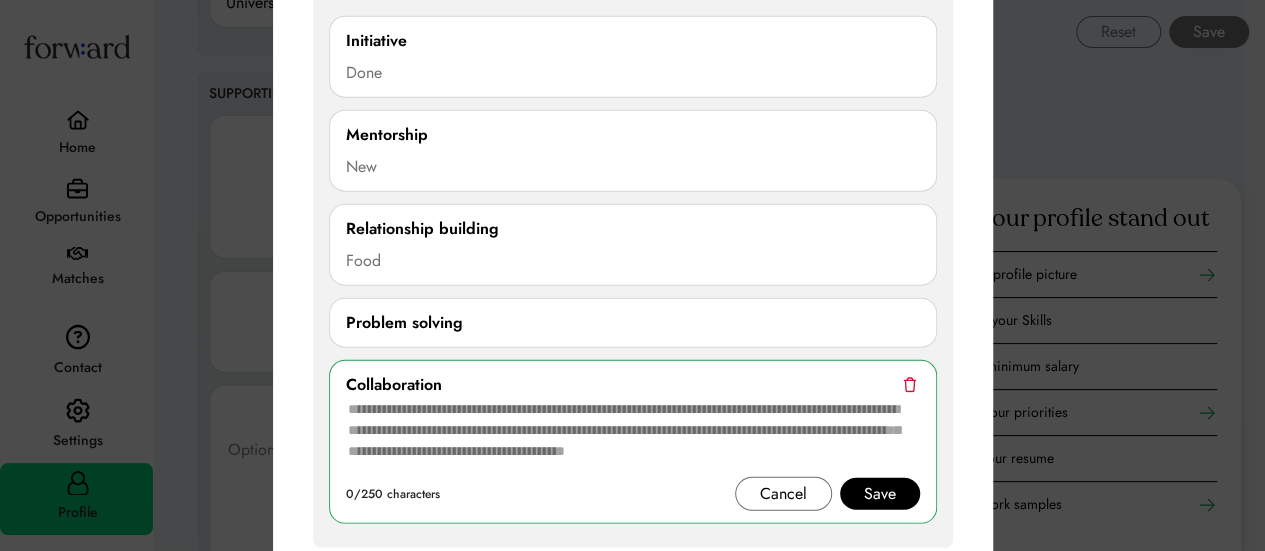 click on "Collaboration" at bounding box center [633, 385] 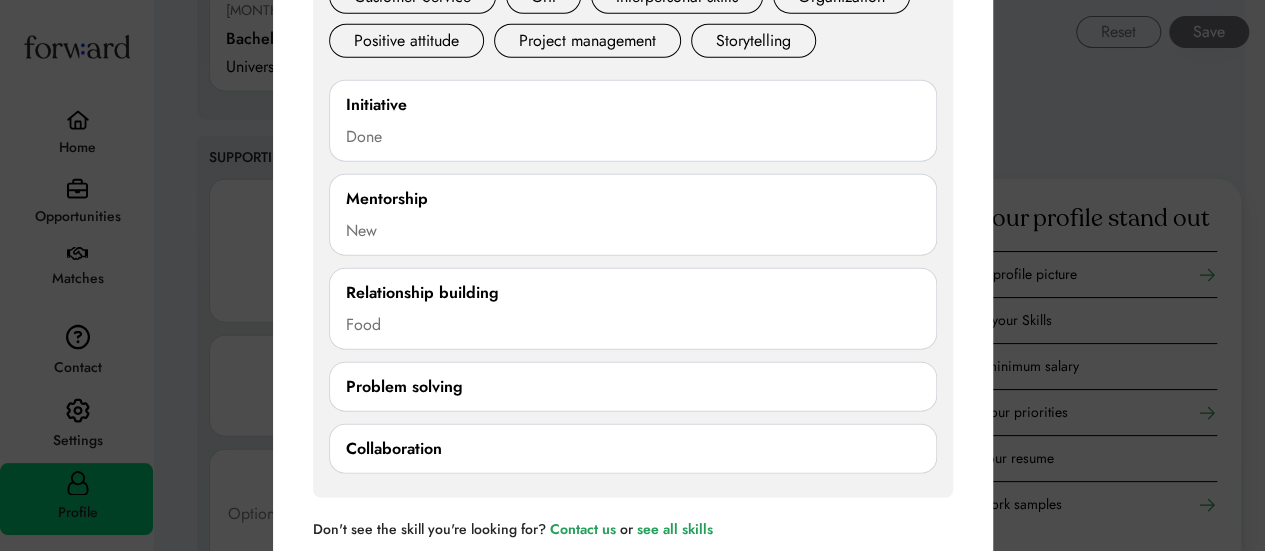 scroll, scrollTop: 2362, scrollLeft: 0, axis: vertical 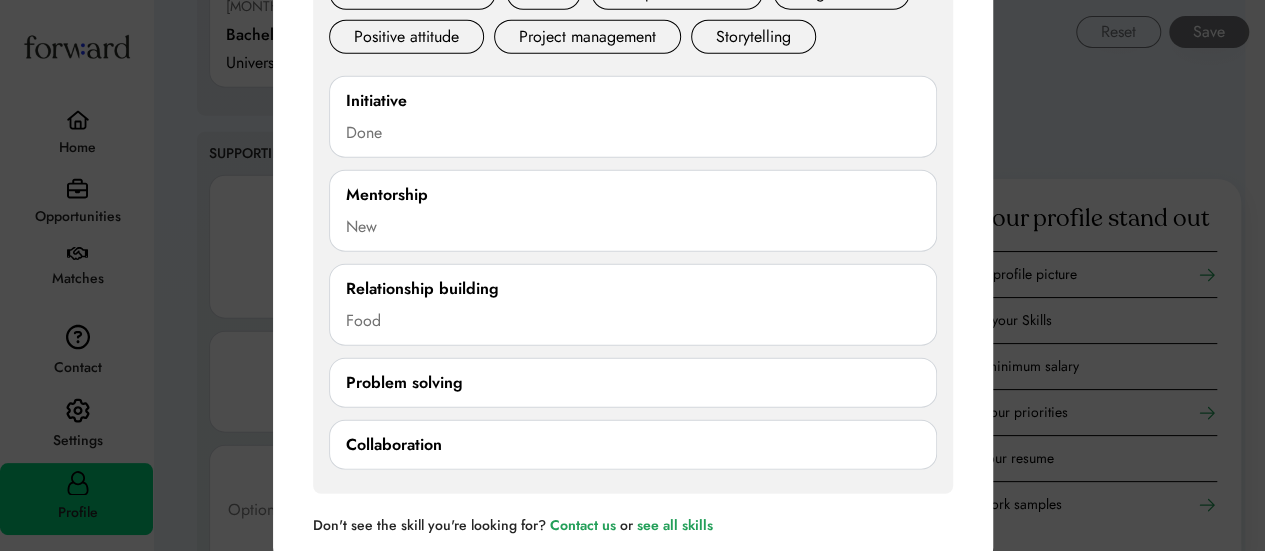 click on "Collaboration 0/250 characters Cancel Save" at bounding box center (633, 445) 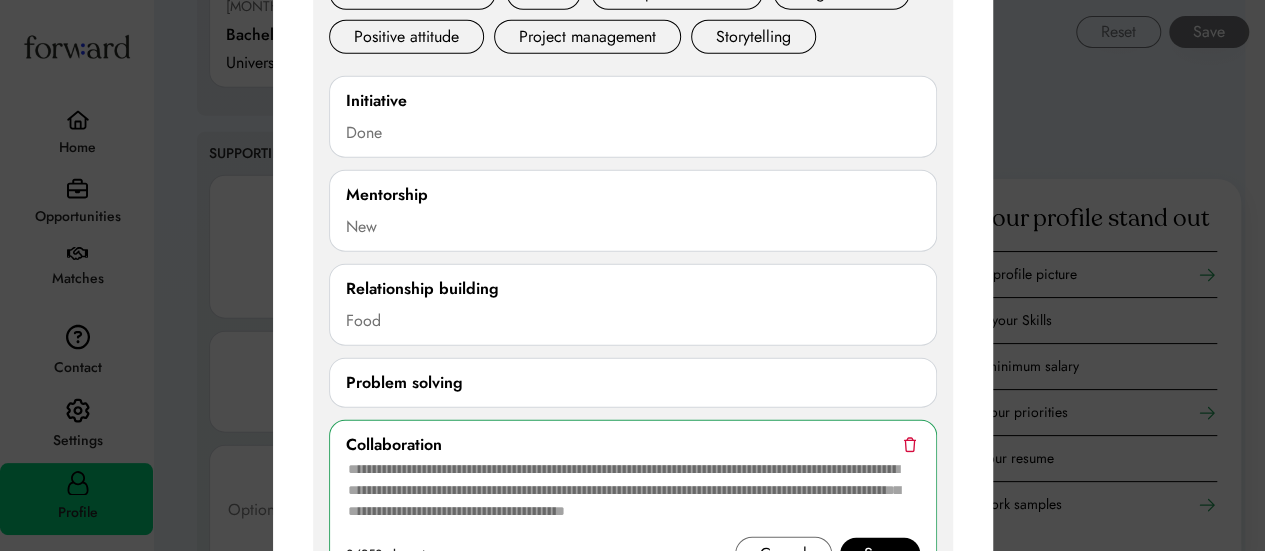 click at bounding box center (909, 444) 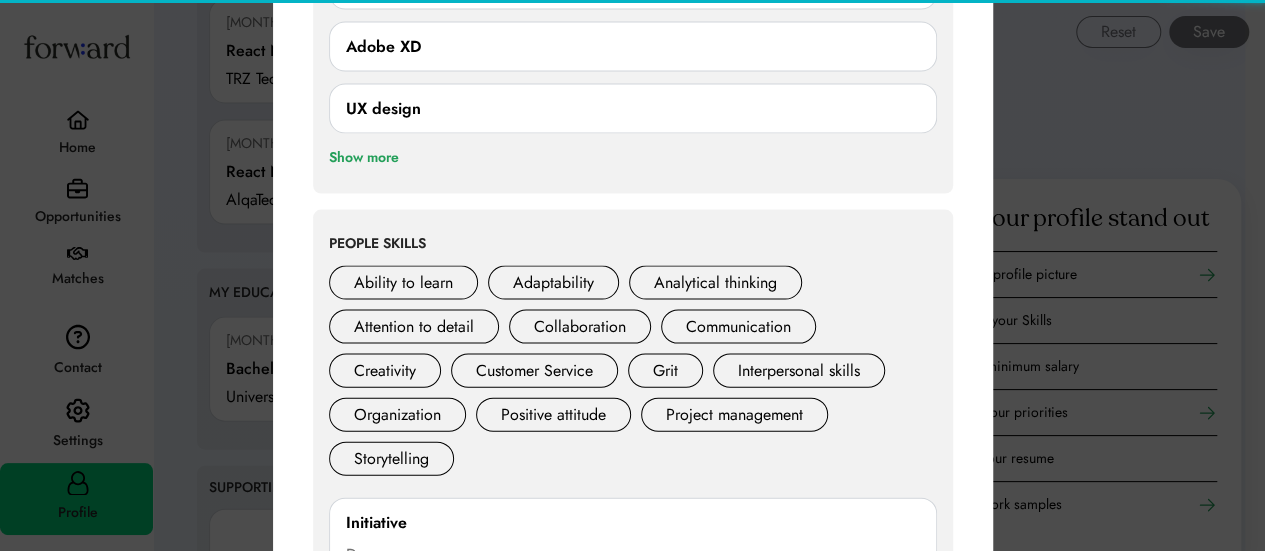 scroll, scrollTop: 1954, scrollLeft: 0, axis: vertical 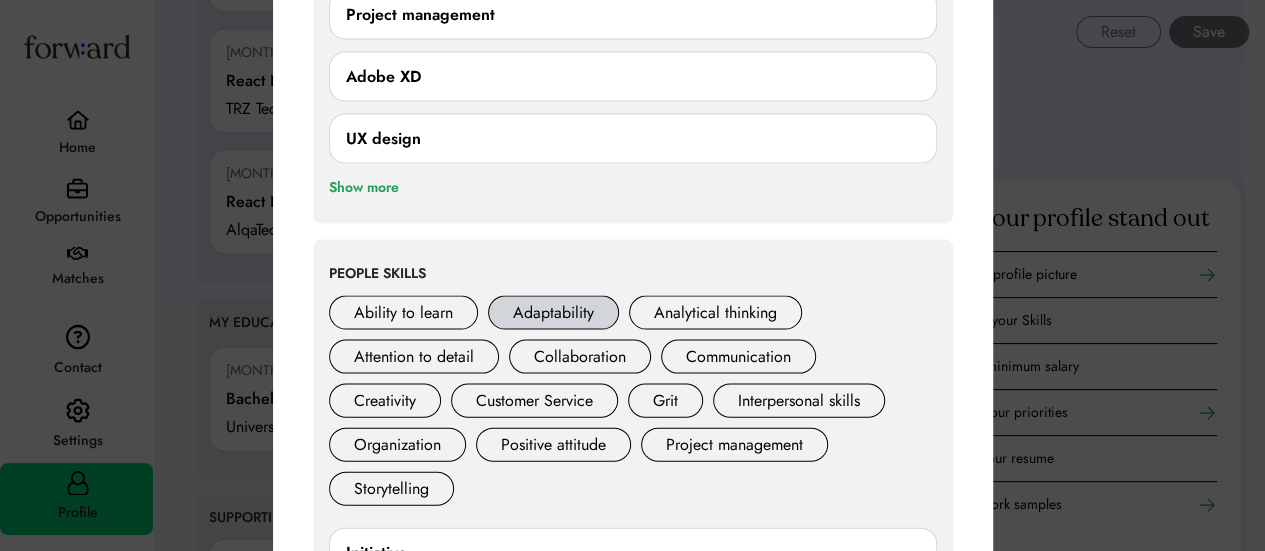 click on "Adaptability" at bounding box center [553, 313] 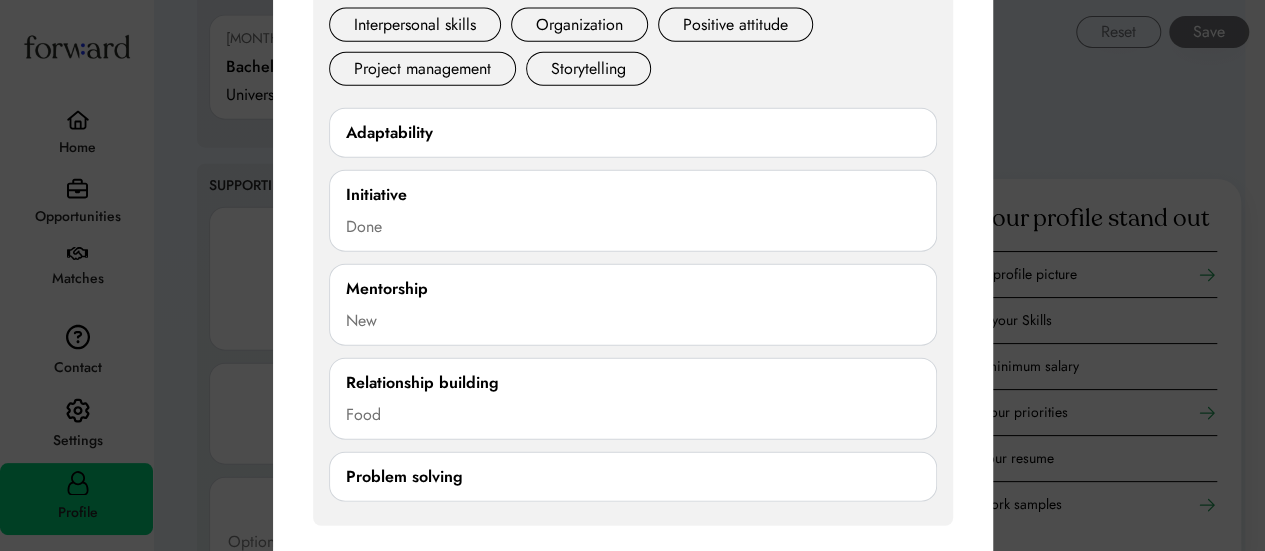 scroll, scrollTop: 2328, scrollLeft: 0, axis: vertical 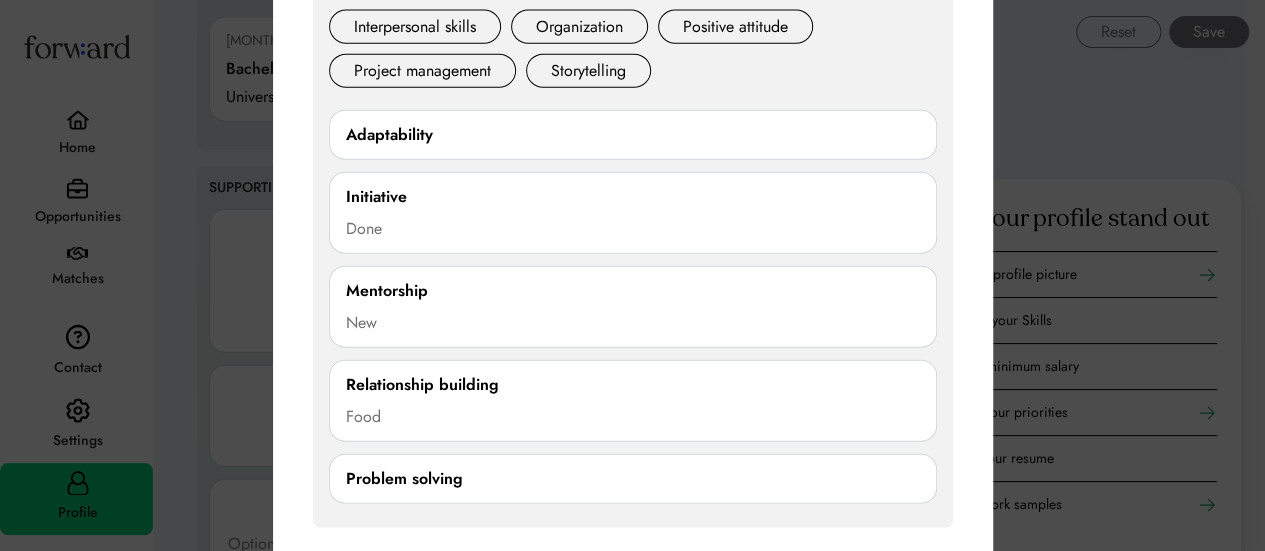 click on "Mentorship New *** 3/250 characters Cancel Save" at bounding box center [633, 307] 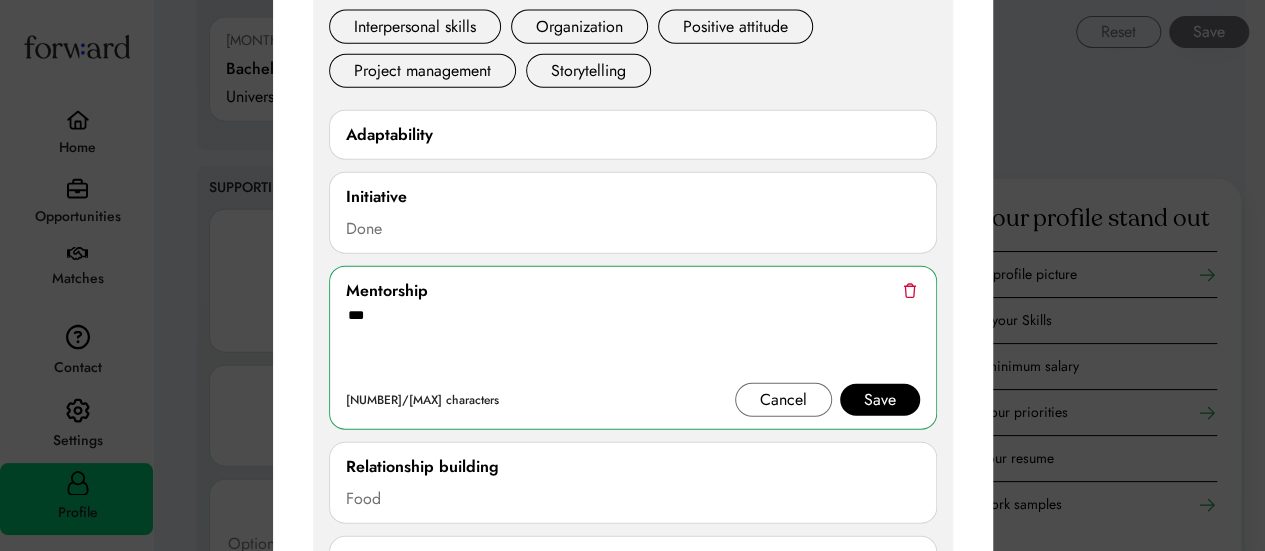 click at bounding box center (909, 290) 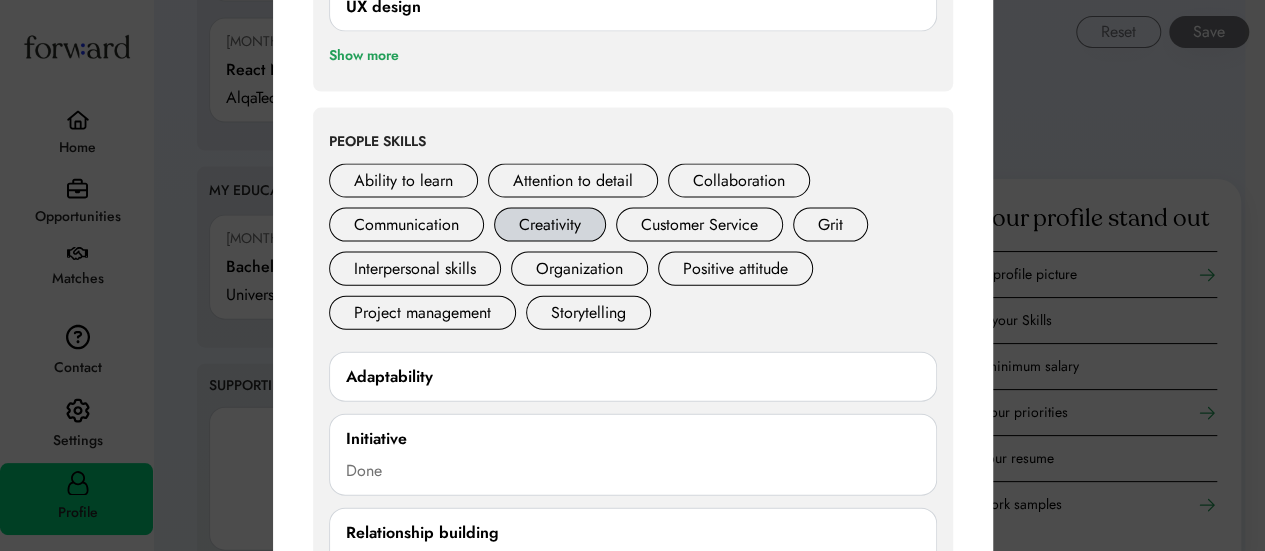 scroll, scrollTop: 2086, scrollLeft: 0, axis: vertical 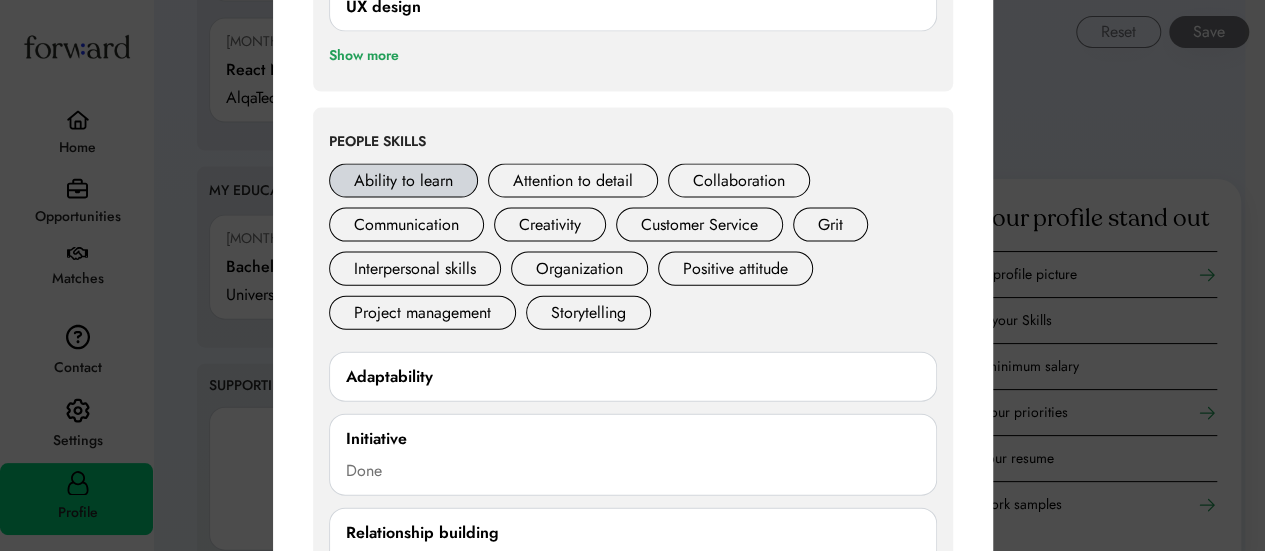 click on "Ability to learn" at bounding box center (403, 181) 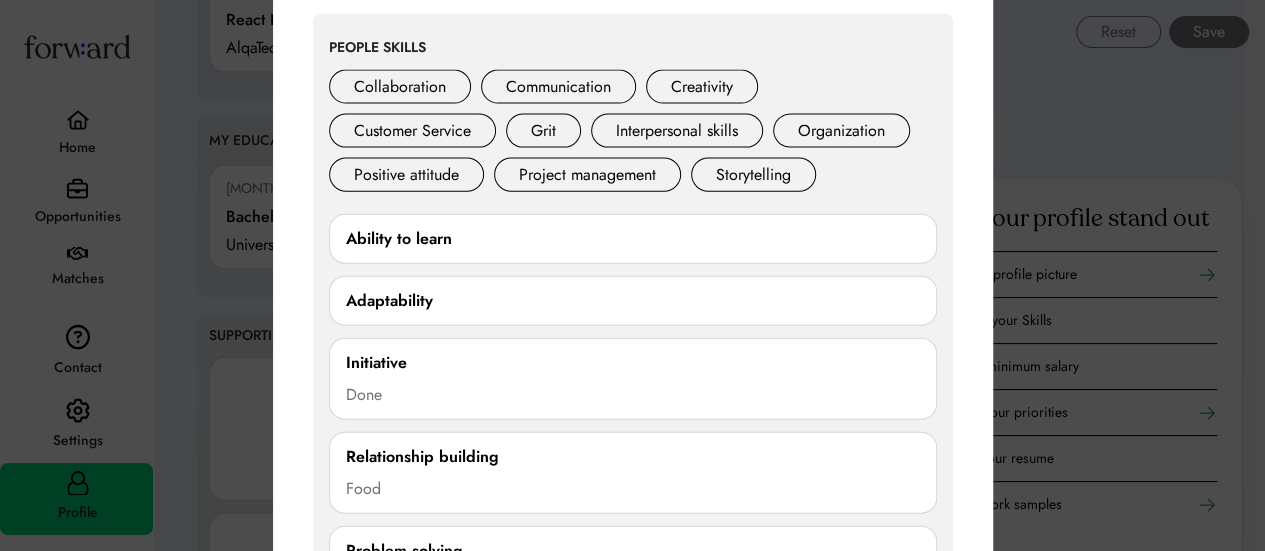 scroll, scrollTop: 2168, scrollLeft: 0, axis: vertical 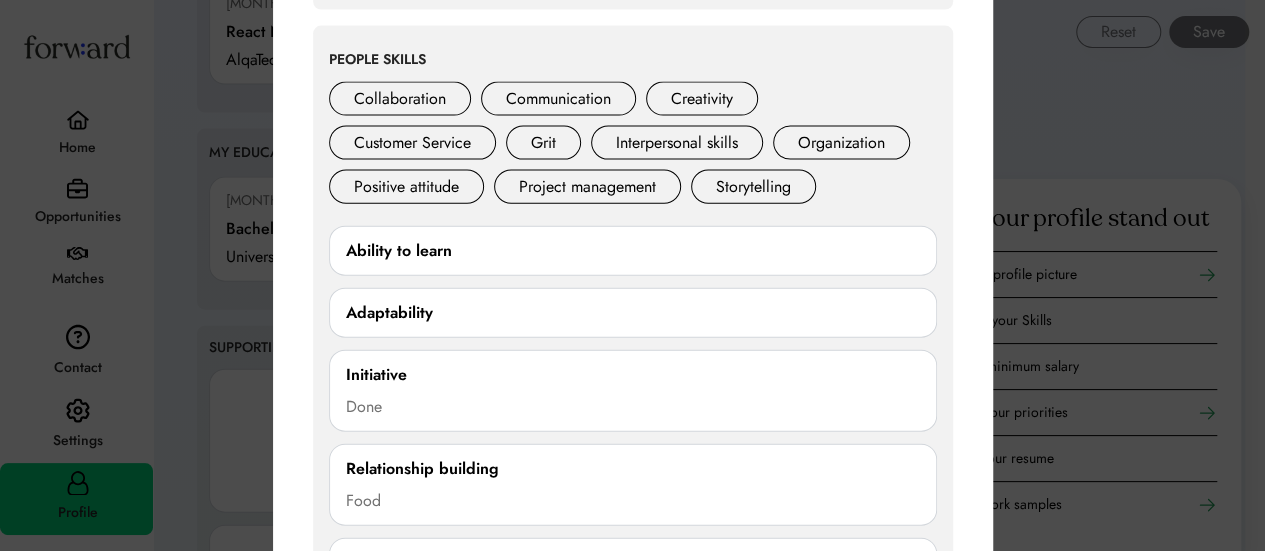 click on "Ability to learn 0/250 characters Cancel Save" at bounding box center (633, 251) 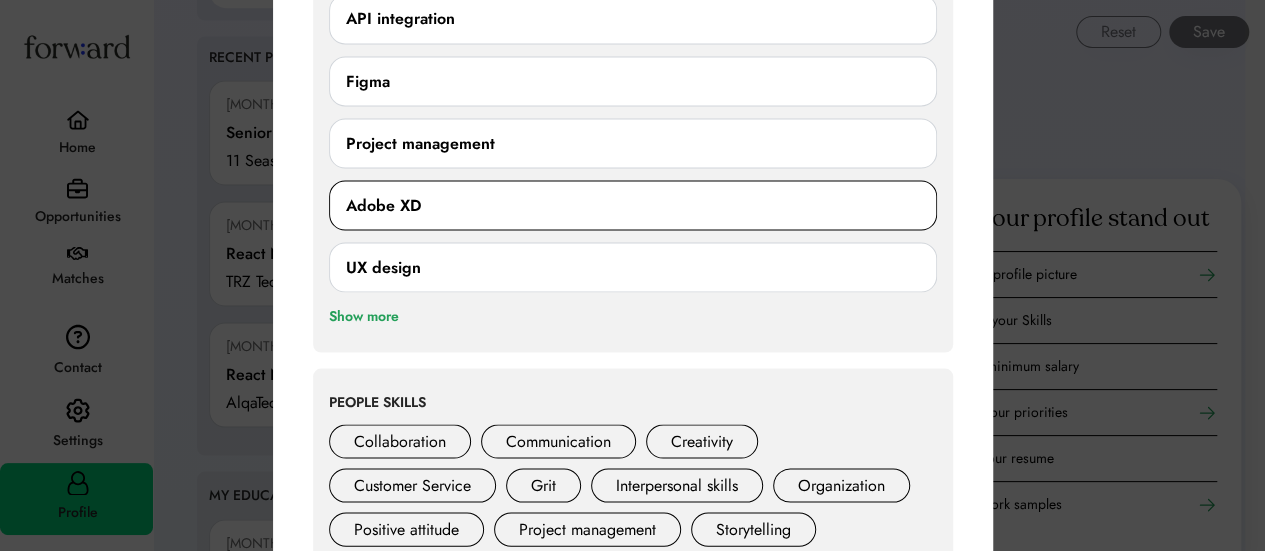 scroll, scrollTop: 1826, scrollLeft: 0, axis: vertical 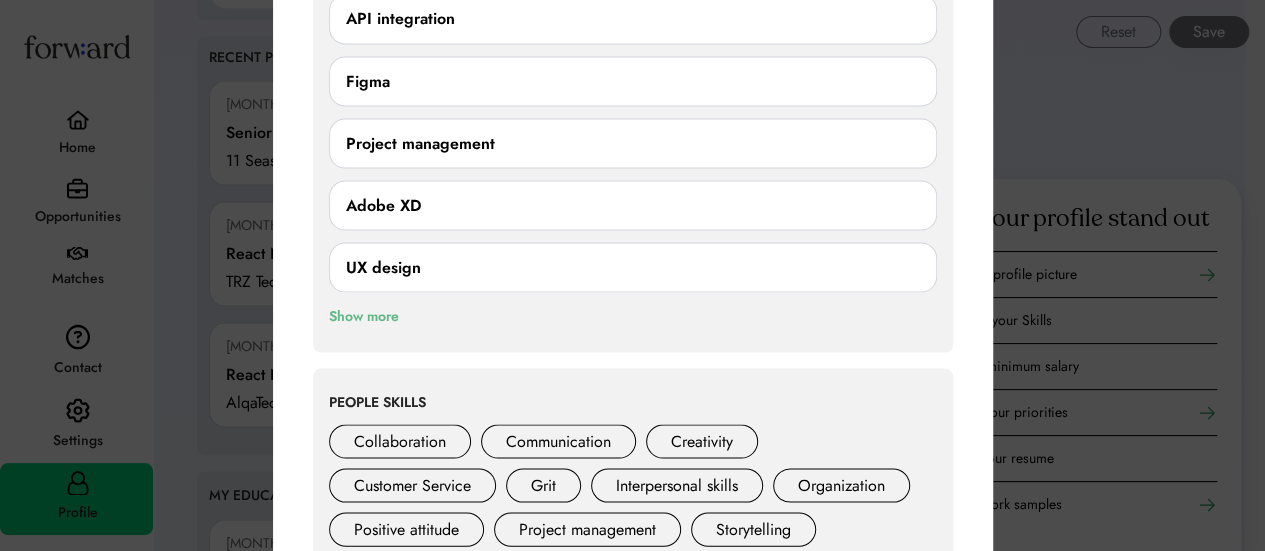 click on "Show more" at bounding box center [364, 316] 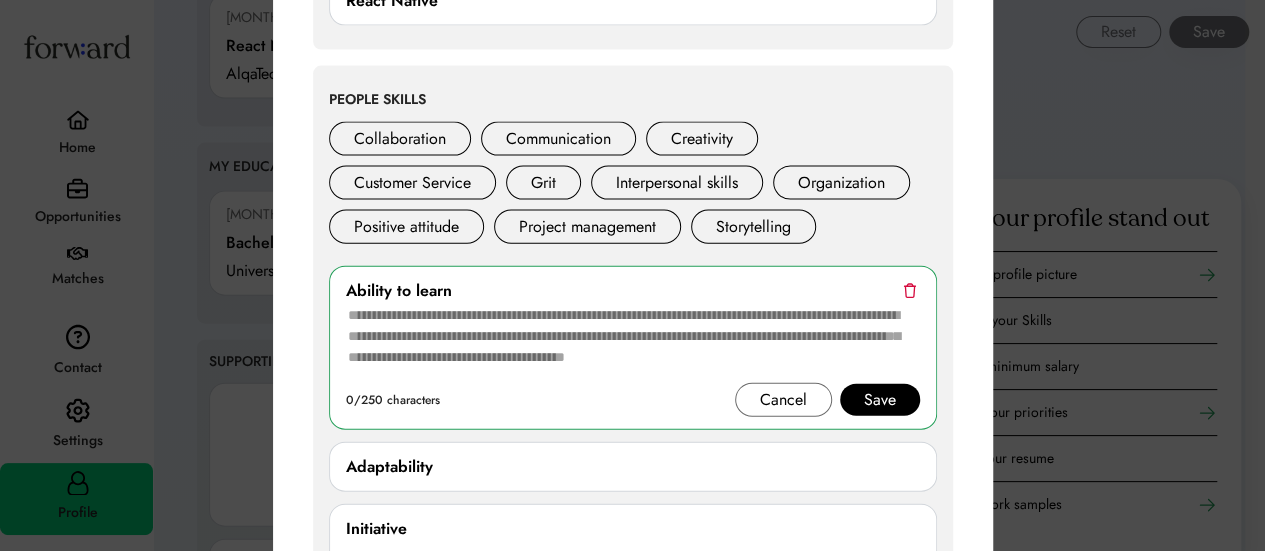 scroll, scrollTop: 2156, scrollLeft: 0, axis: vertical 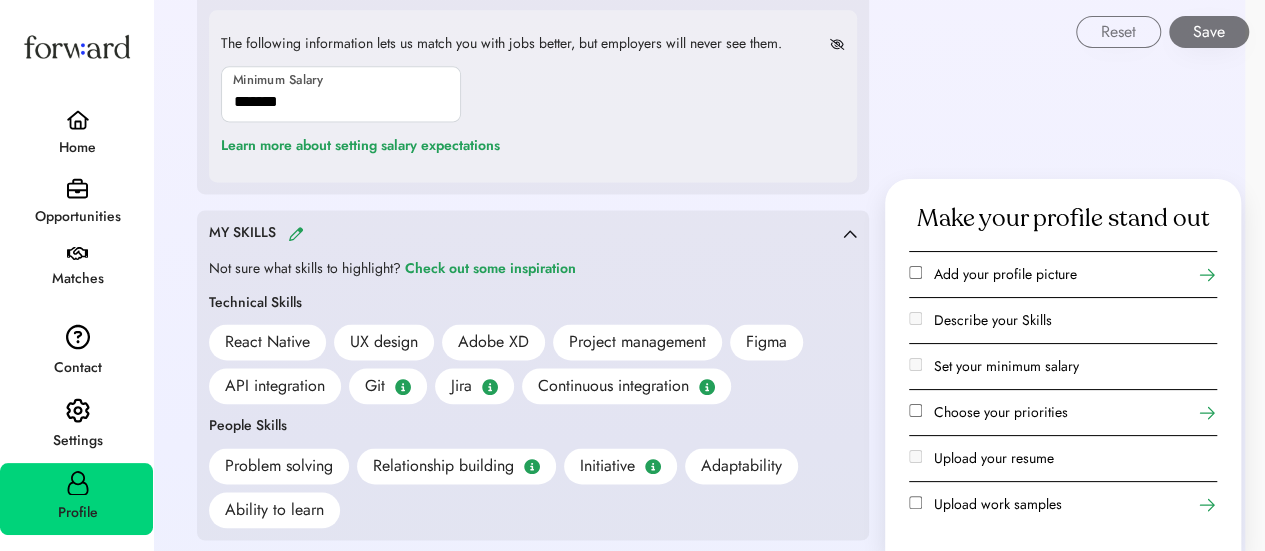 click at bounding box center (296, 233) 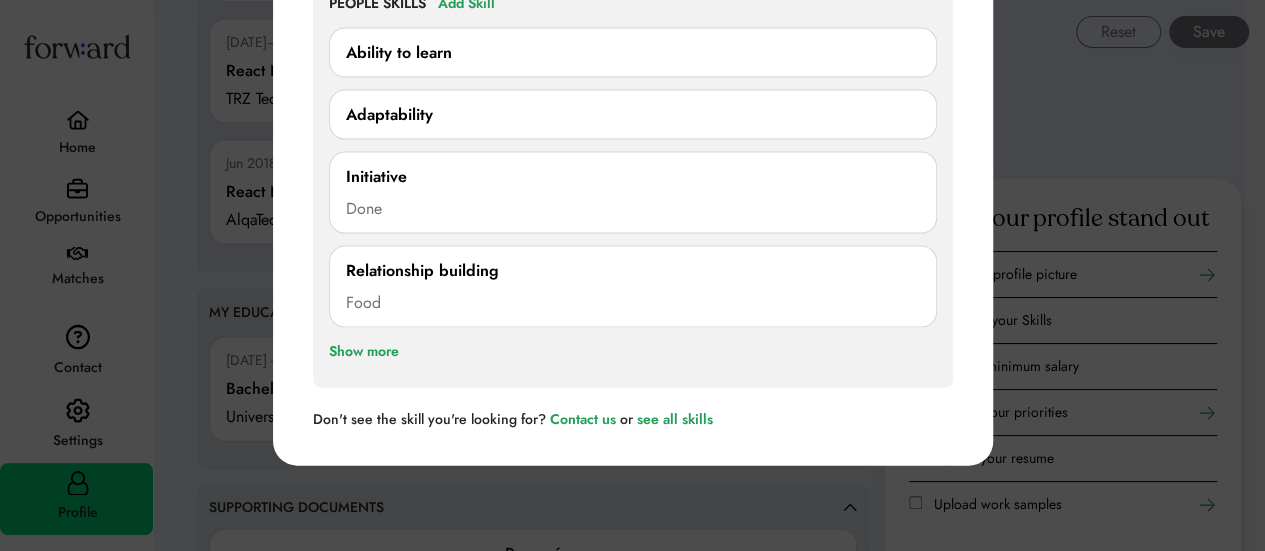 scroll, scrollTop: 2012, scrollLeft: 0, axis: vertical 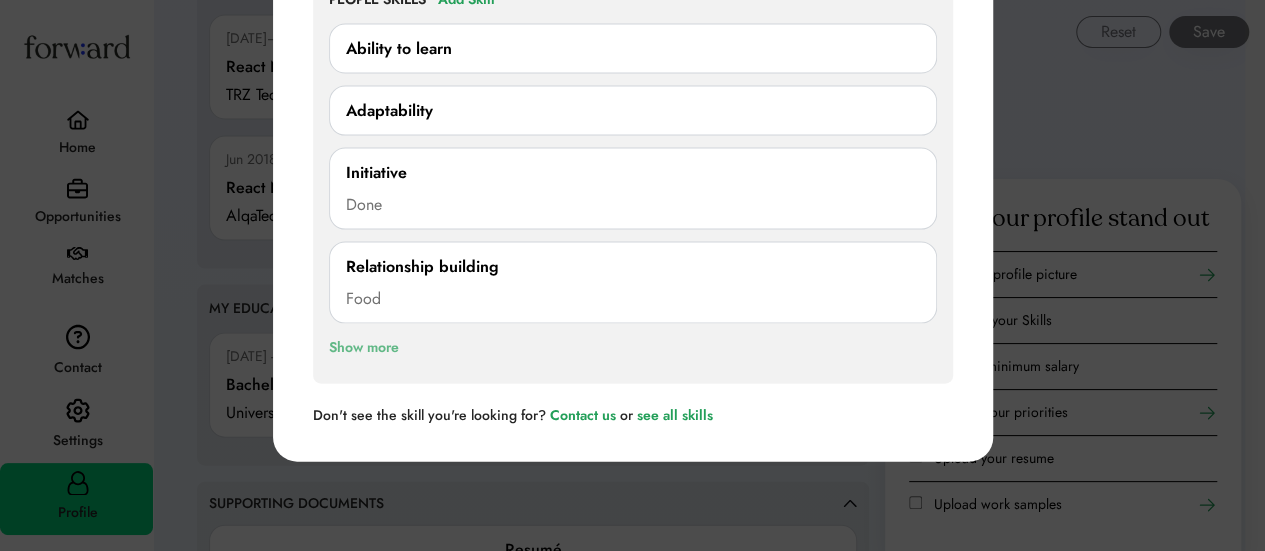 click on "Show more" at bounding box center [364, 348] 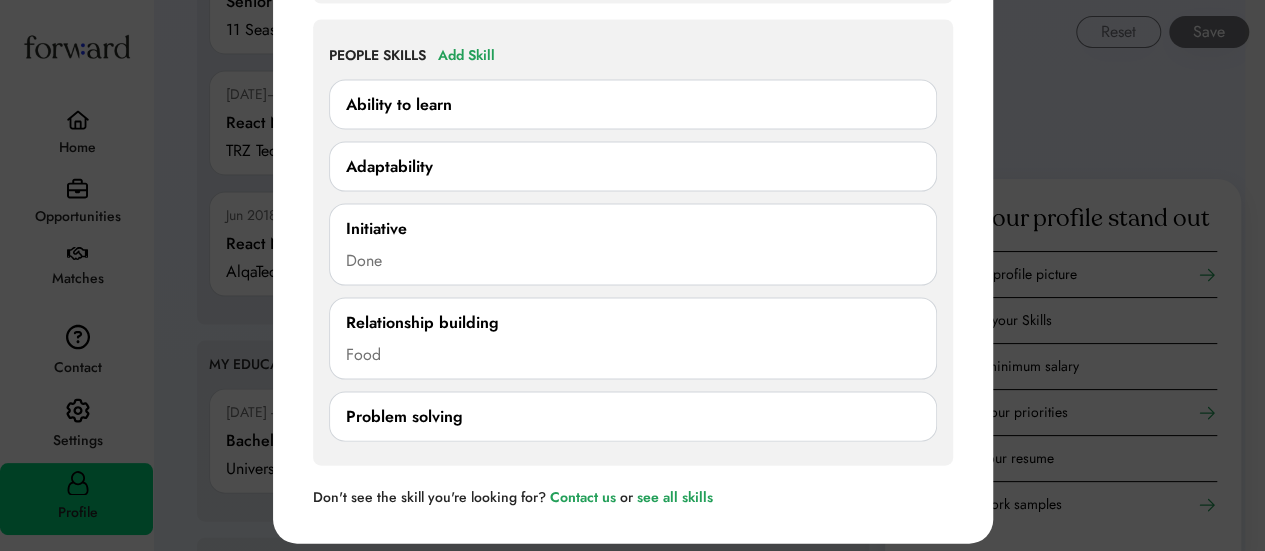 scroll, scrollTop: 1954, scrollLeft: 0, axis: vertical 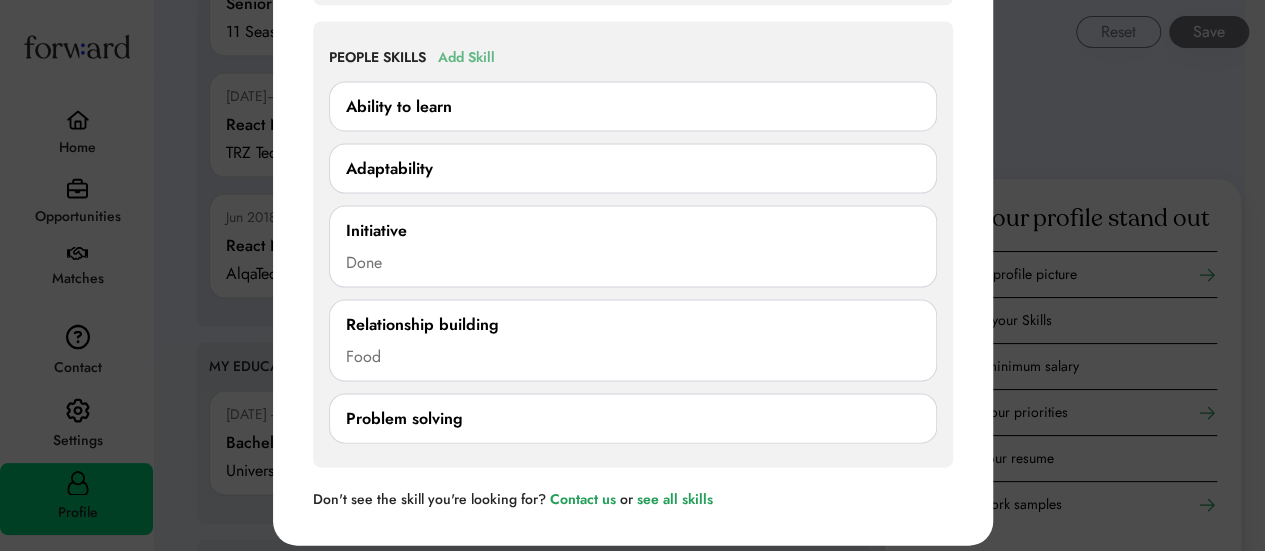 click on "Add Skill" at bounding box center [466, 58] 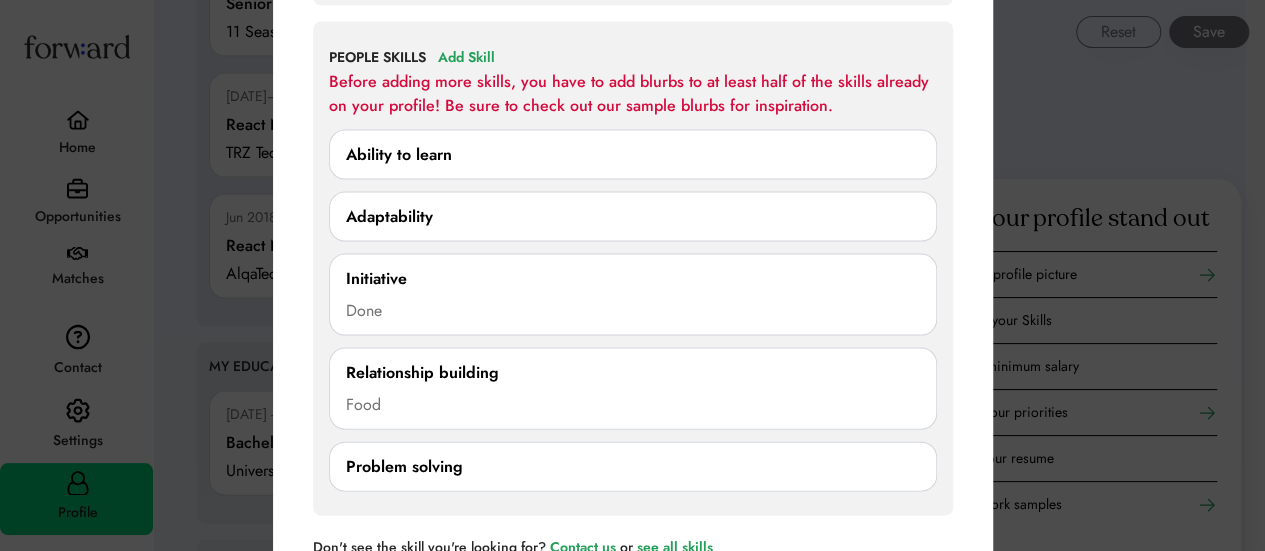 click on "Ability to learn" at bounding box center (399, 155) 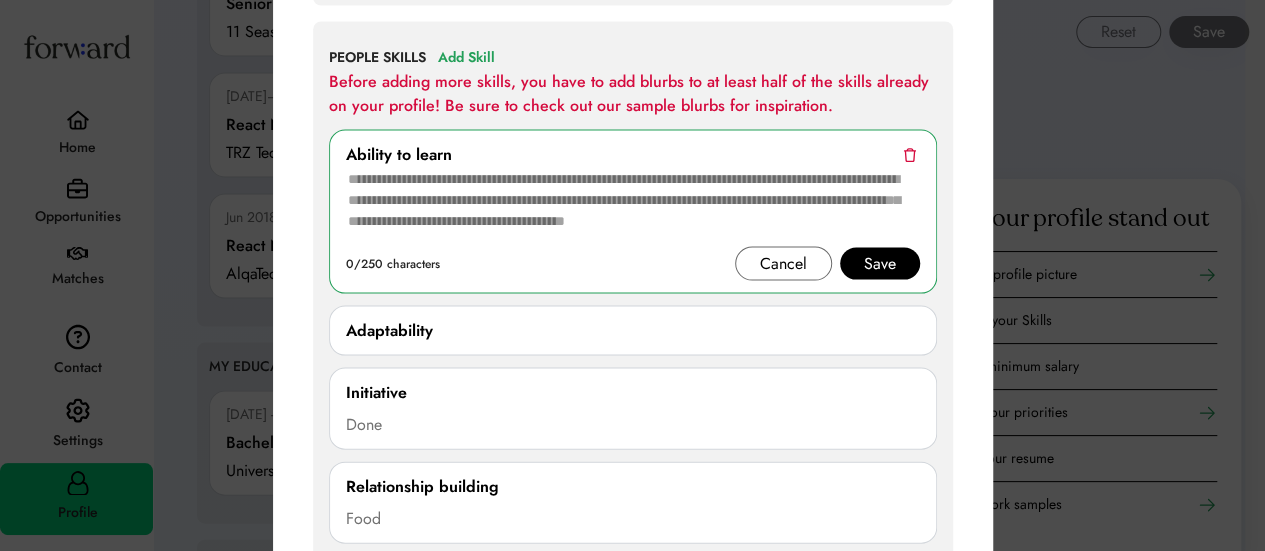 click at bounding box center (633, 207) 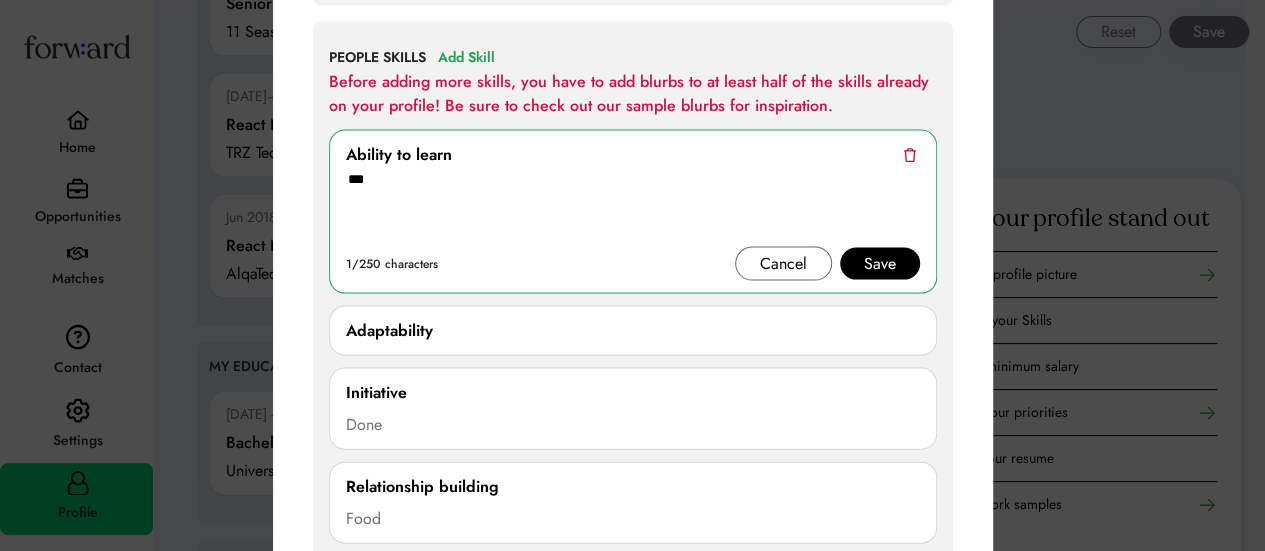 type on "***" 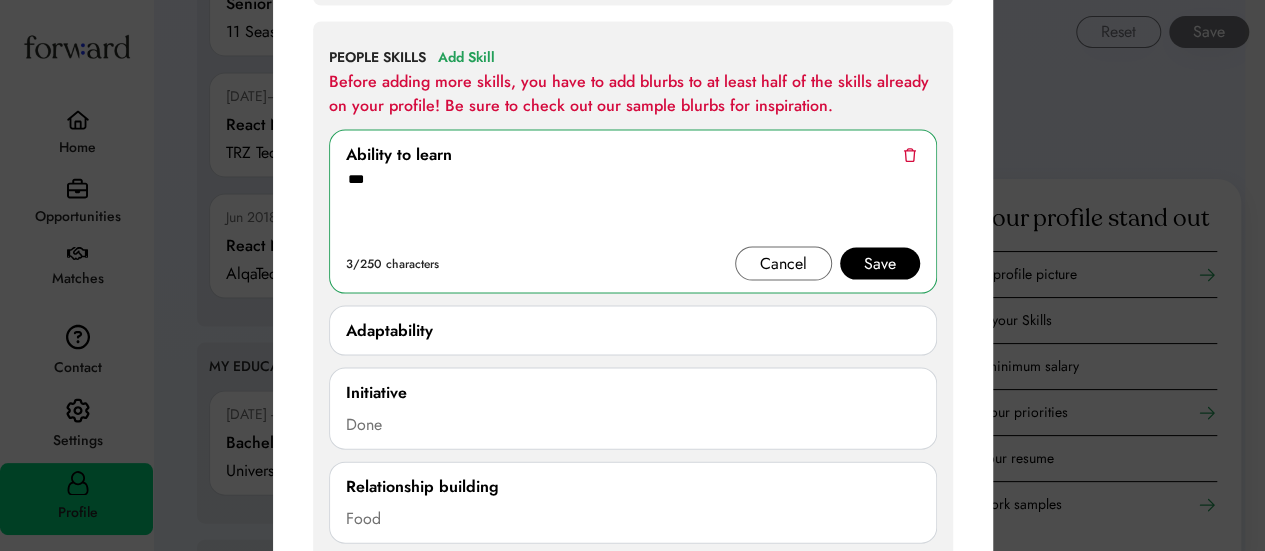 click on "Save" at bounding box center (880, 264) 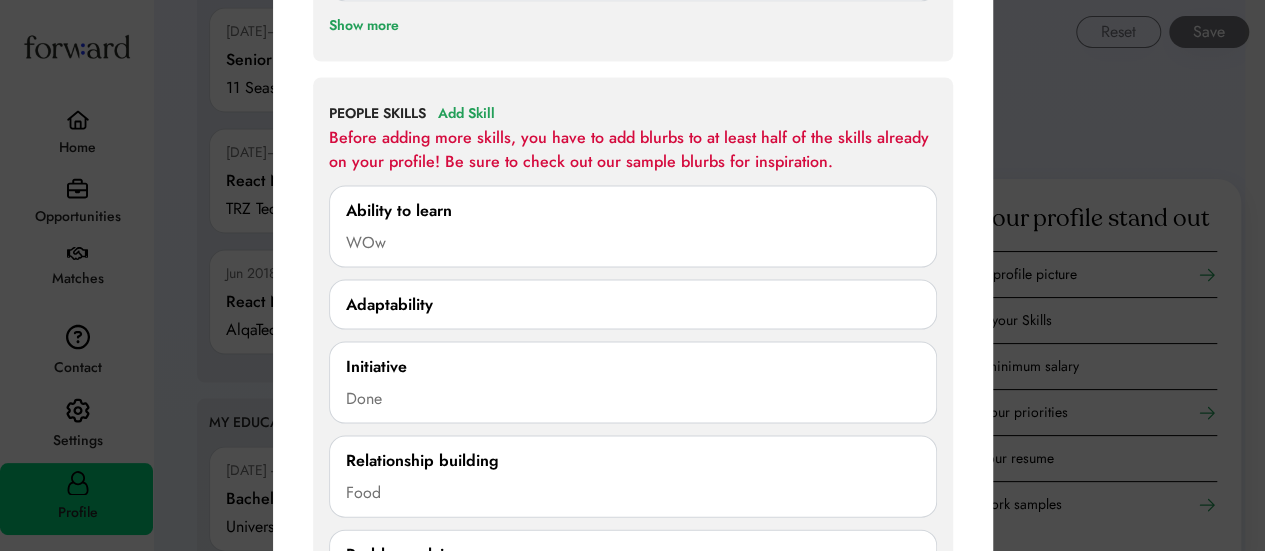 scroll, scrollTop: 1894, scrollLeft: 0, axis: vertical 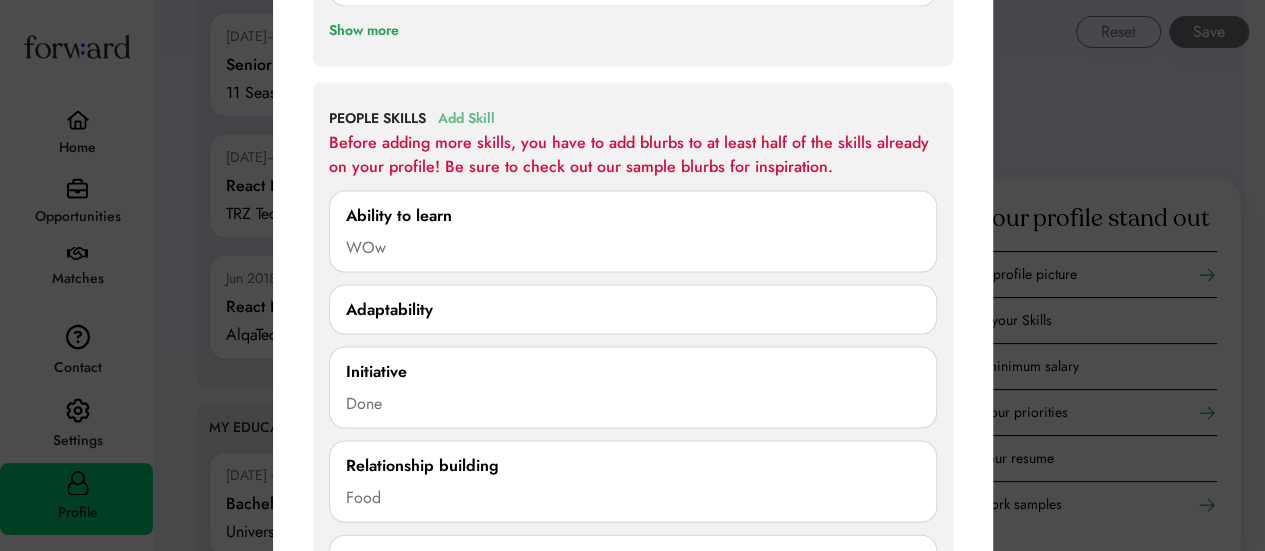 click on "Add Skill" at bounding box center [466, 118] 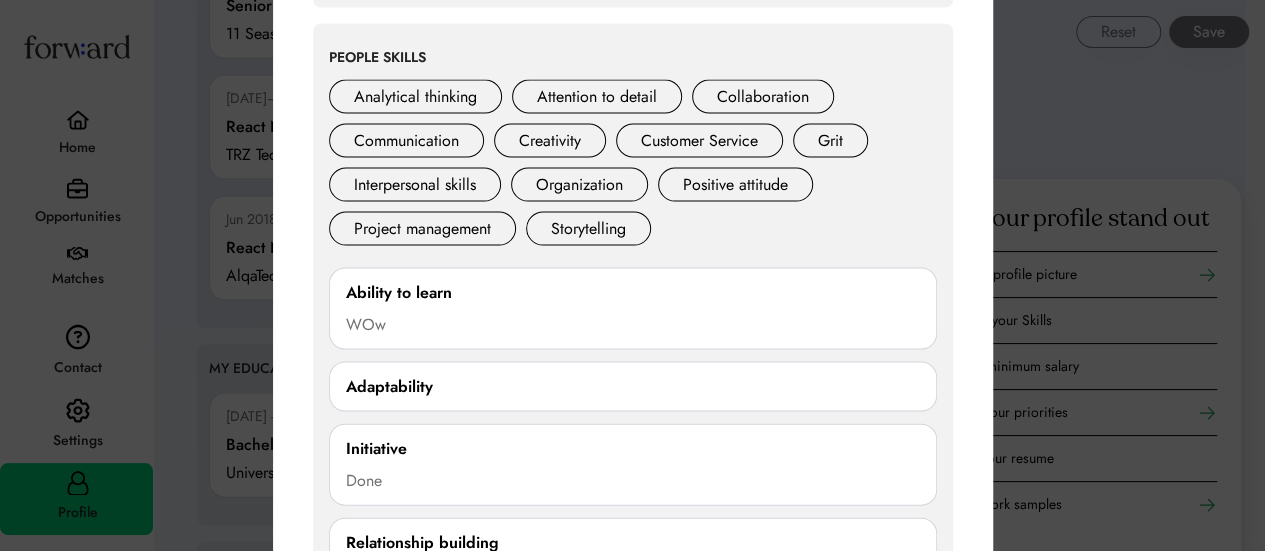 scroll, scrollTop: 1954, scrollLeft: 0, axis: vertical 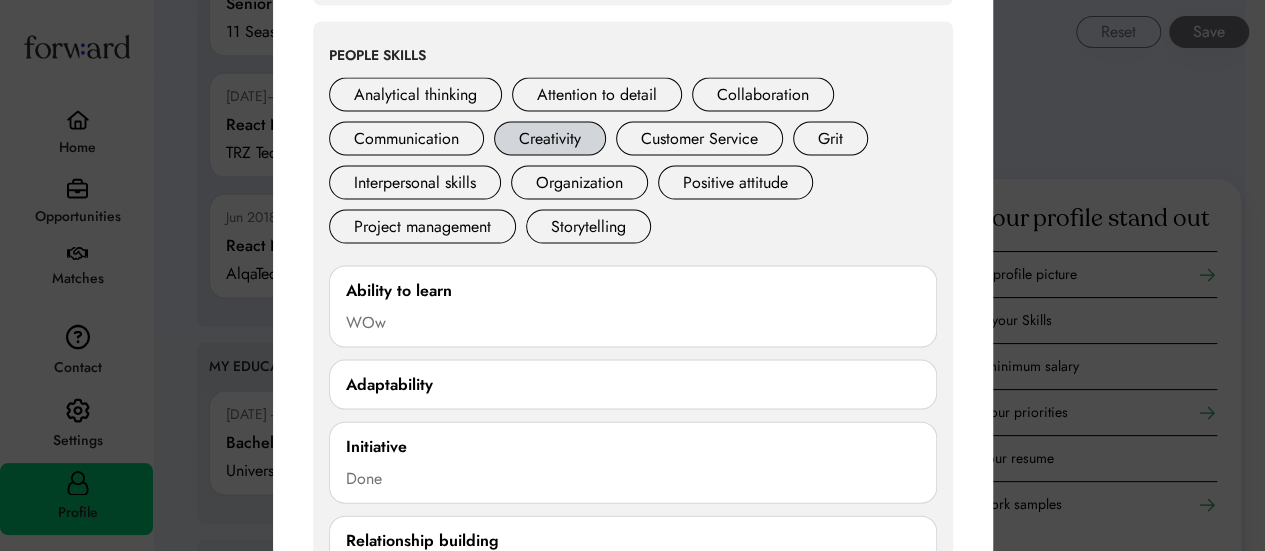 click on "Creativity" at bounding box center (550, 139) 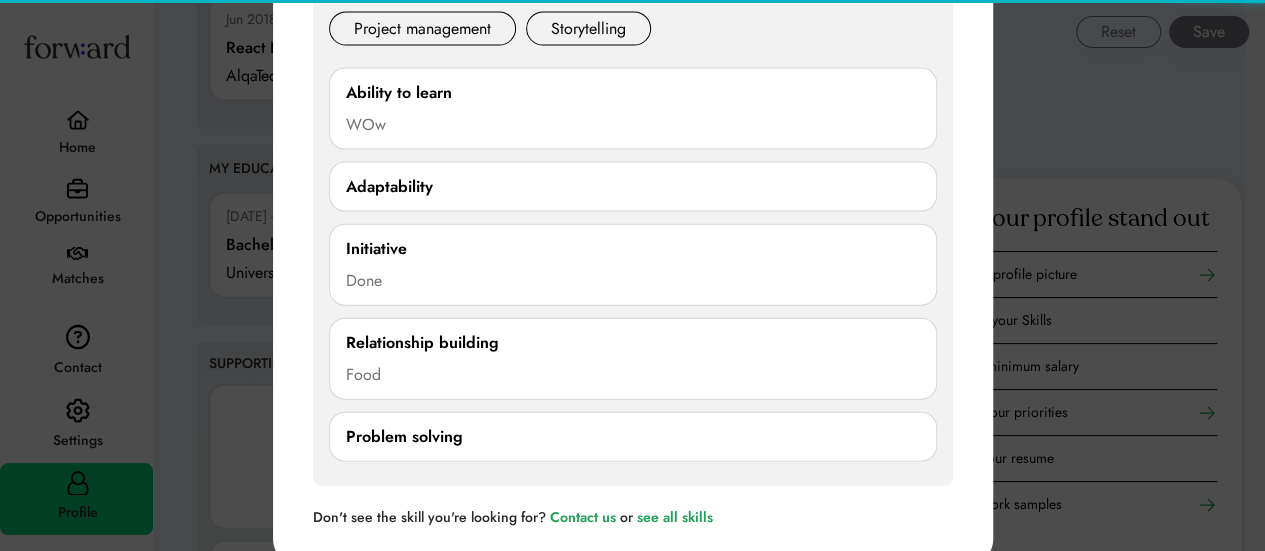 scroll, scrollTop: 2162, scrollLeft: 0, axis: vertical 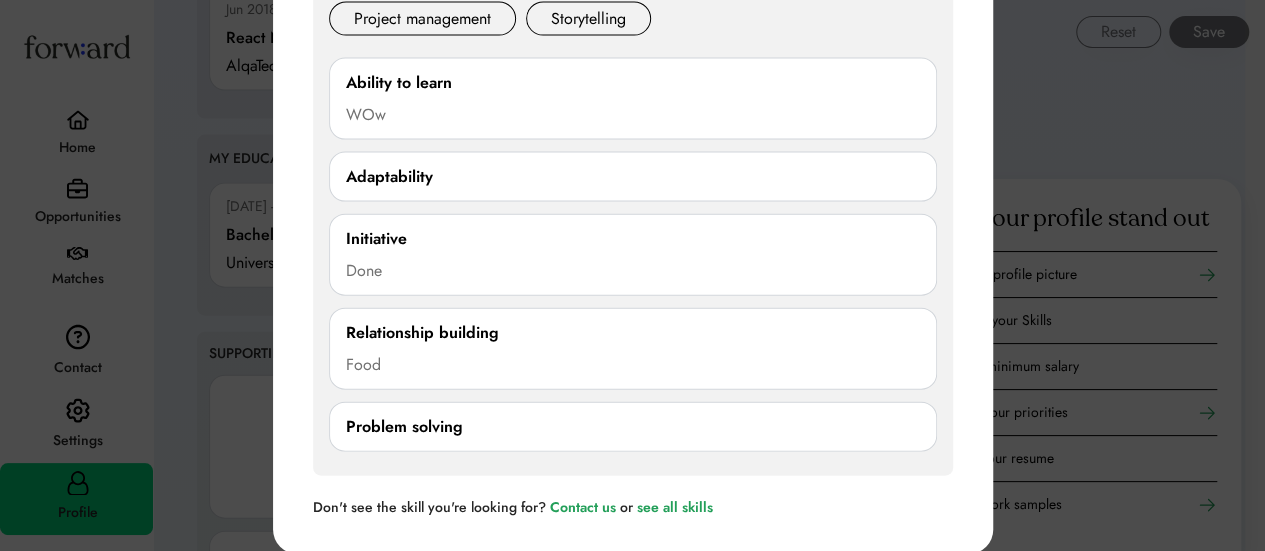 click on "Adaptability" at bounding box center (633, 177) 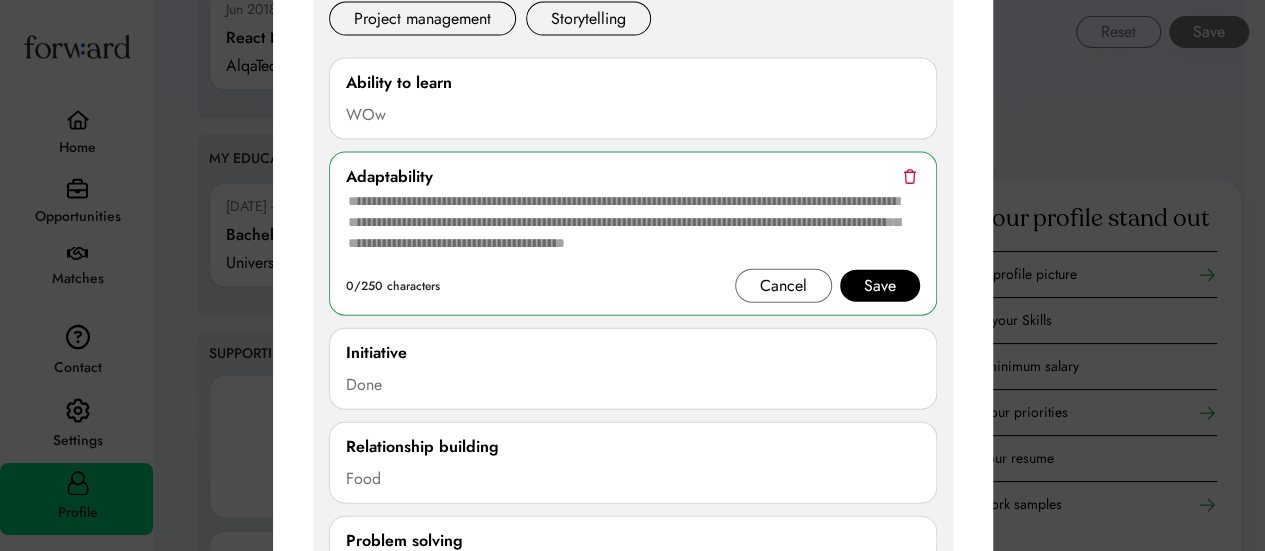 click on "Adaptability" at bounding box center [633, 177] 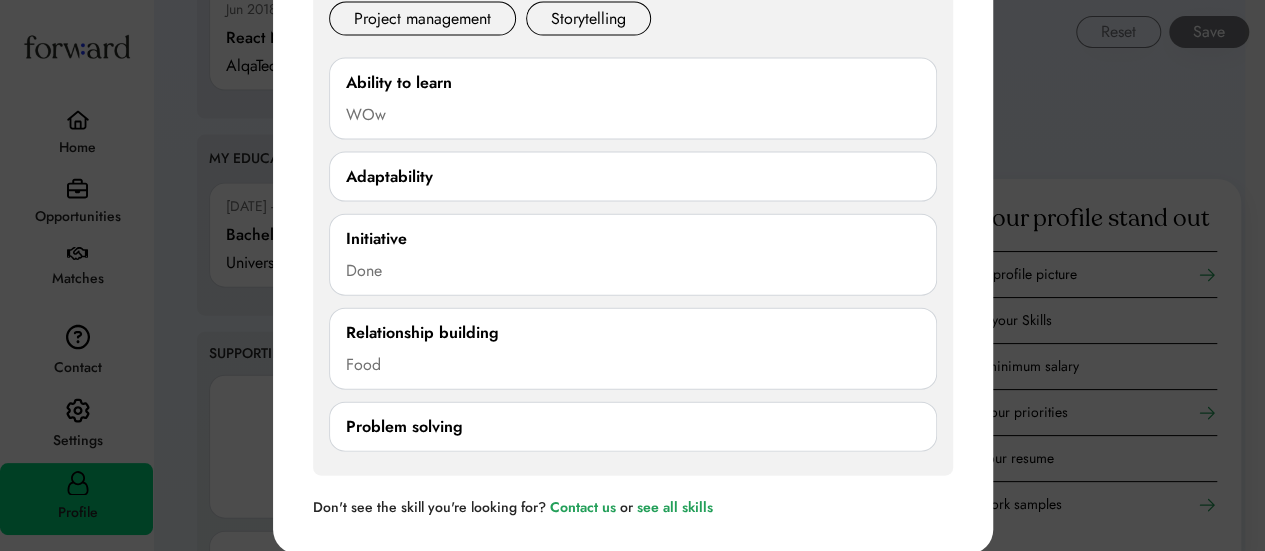 click on "Problem solving" at bounding box center [633, 427] 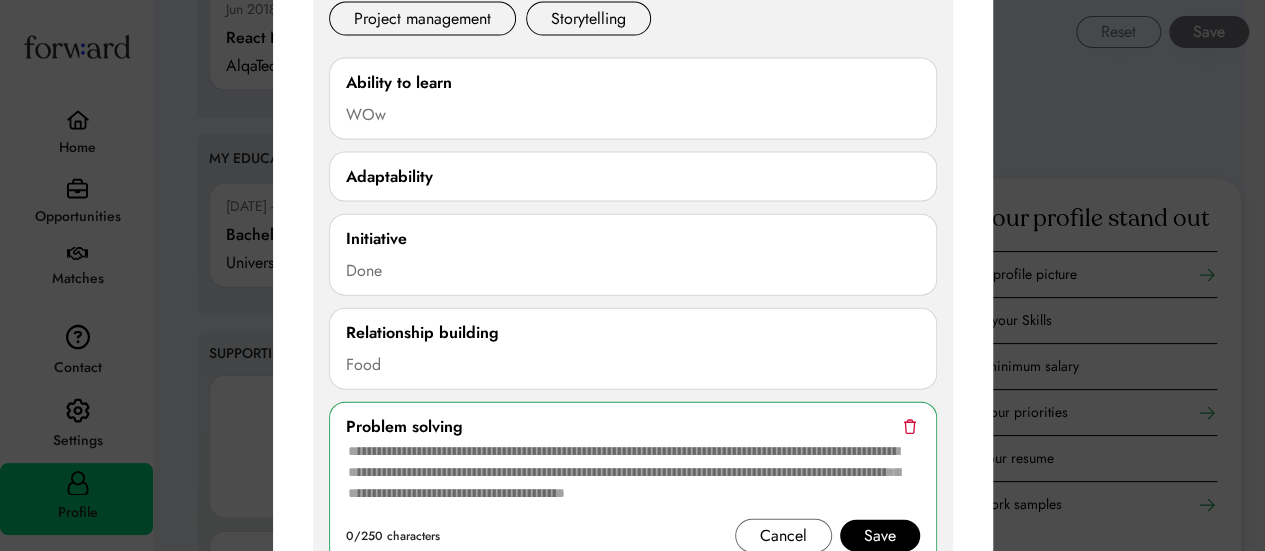 click on "Relationship building Food" at bounding box center [633, 349] 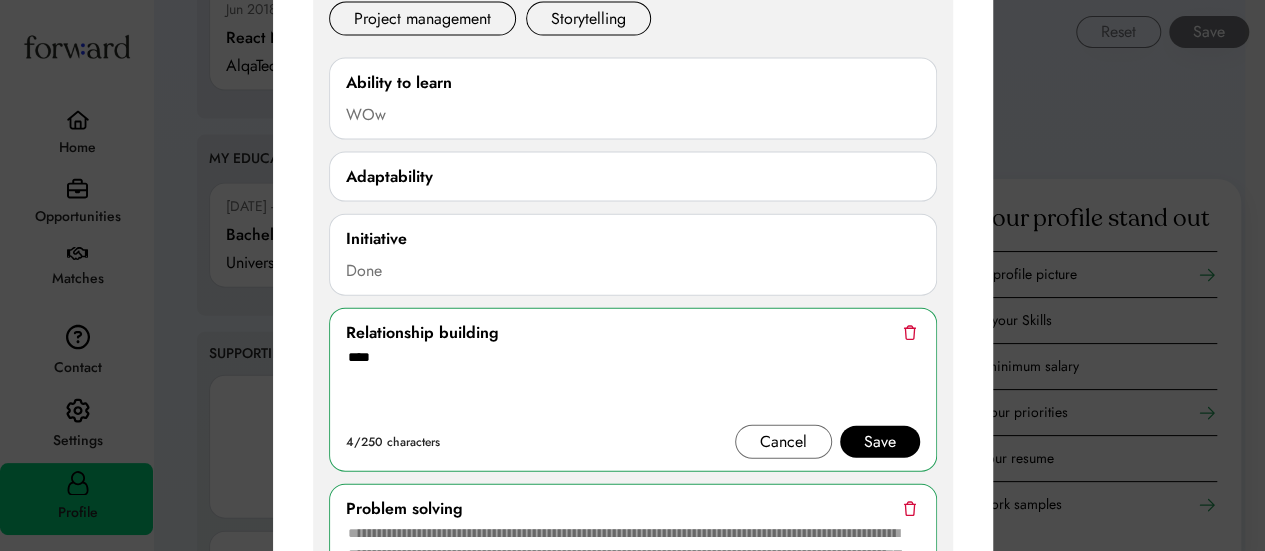 click at bounding box center [909, 332] 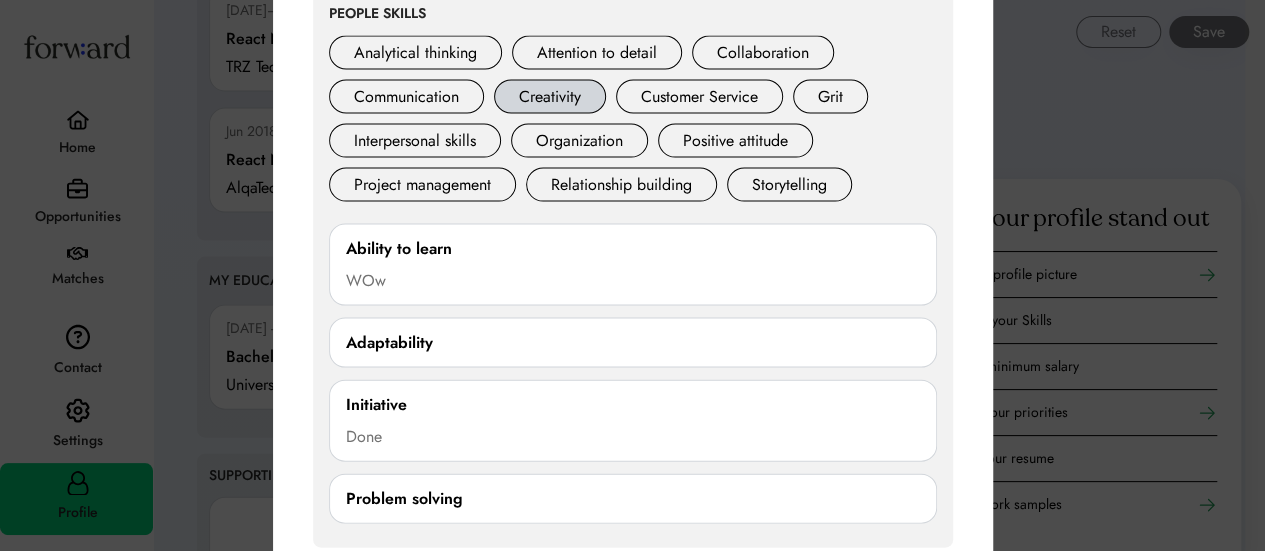 scroll, scrollTop: 1994, scrollLeft: 0, axis: vertical 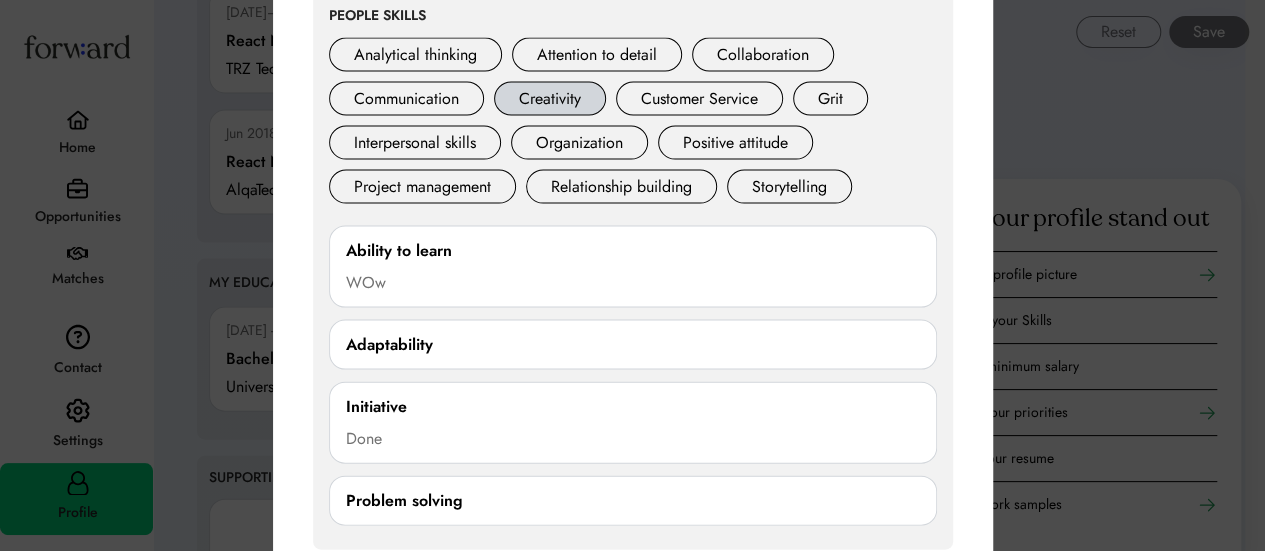 click on "Creativity" at bounding box center [550, 99] 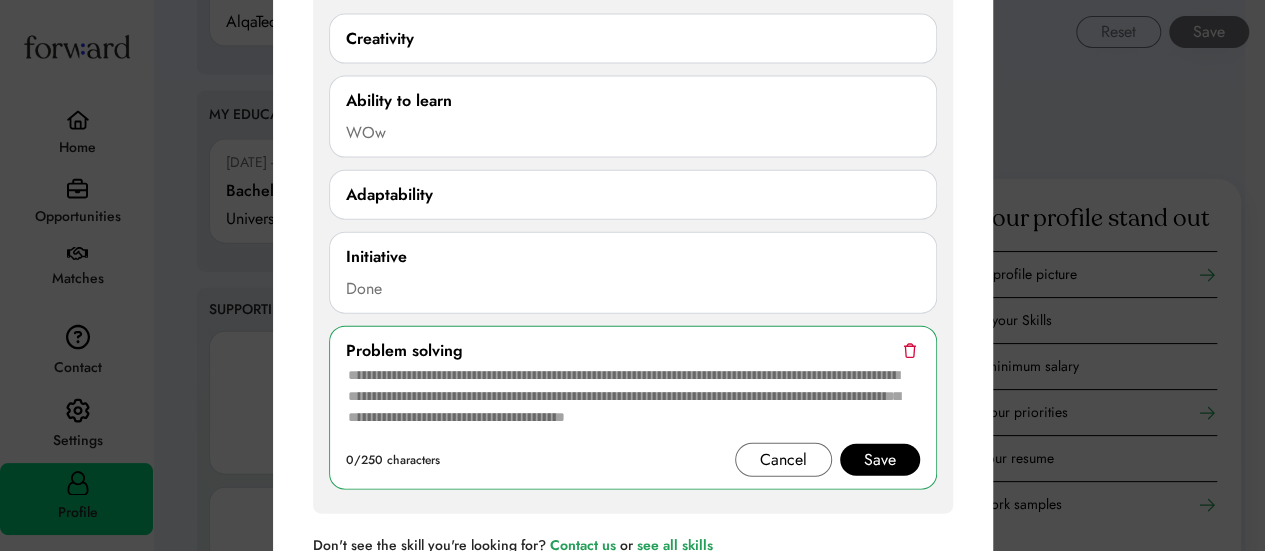 scroll, scrollTop: 2208, scrollLeft: 0, axis: vertical 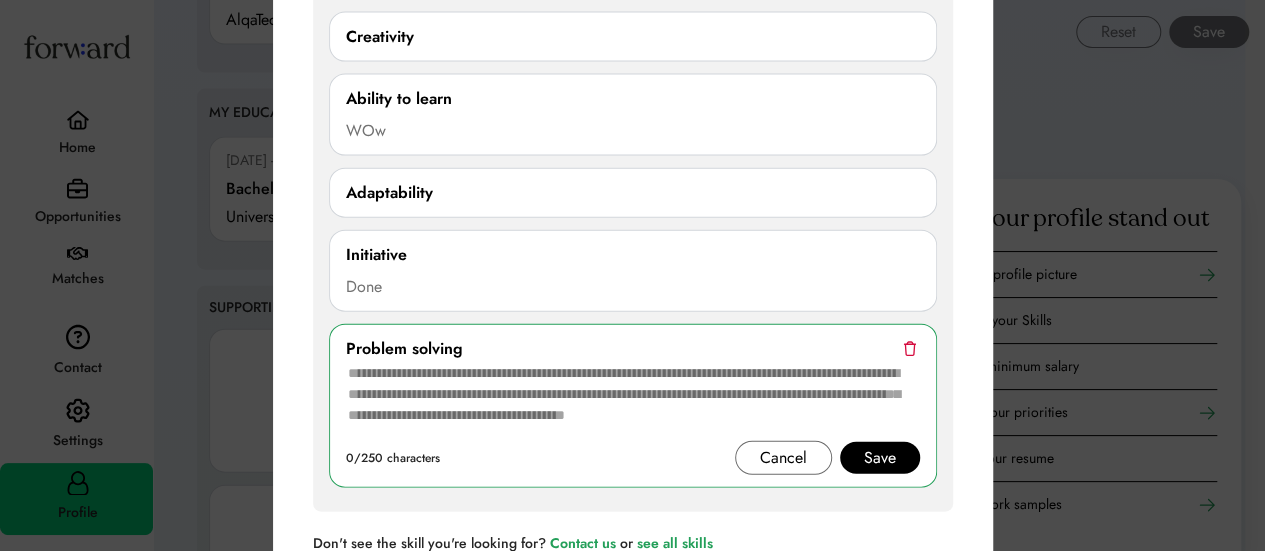 click on "Cancel" at bounding box center (783, 458) 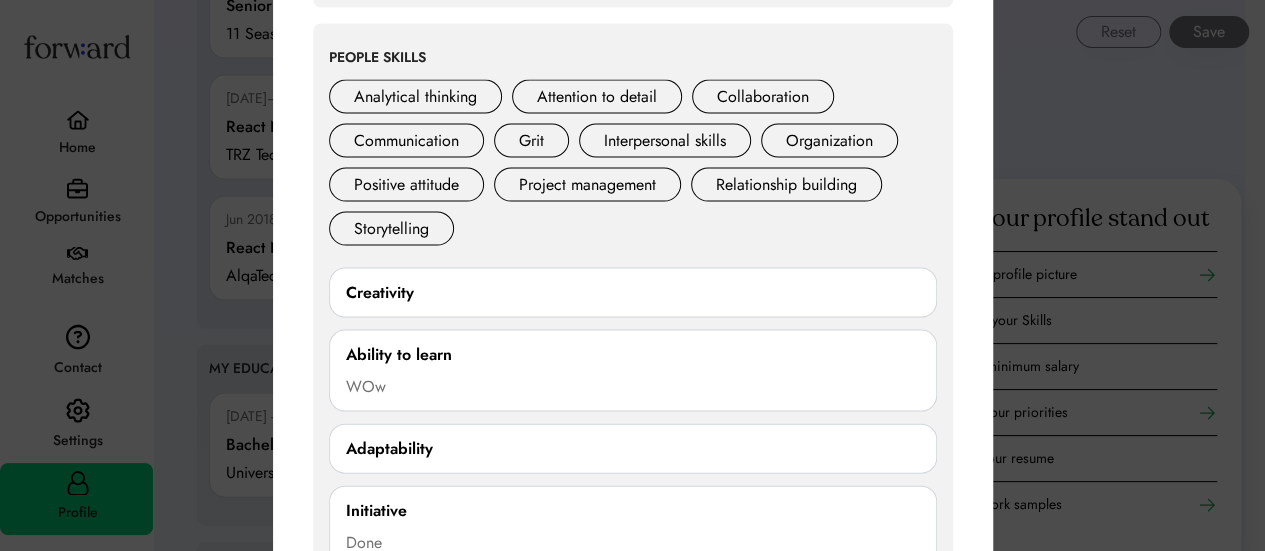 scroll, scrollTop: 1950, scrollLeft: 0, axis: vertical 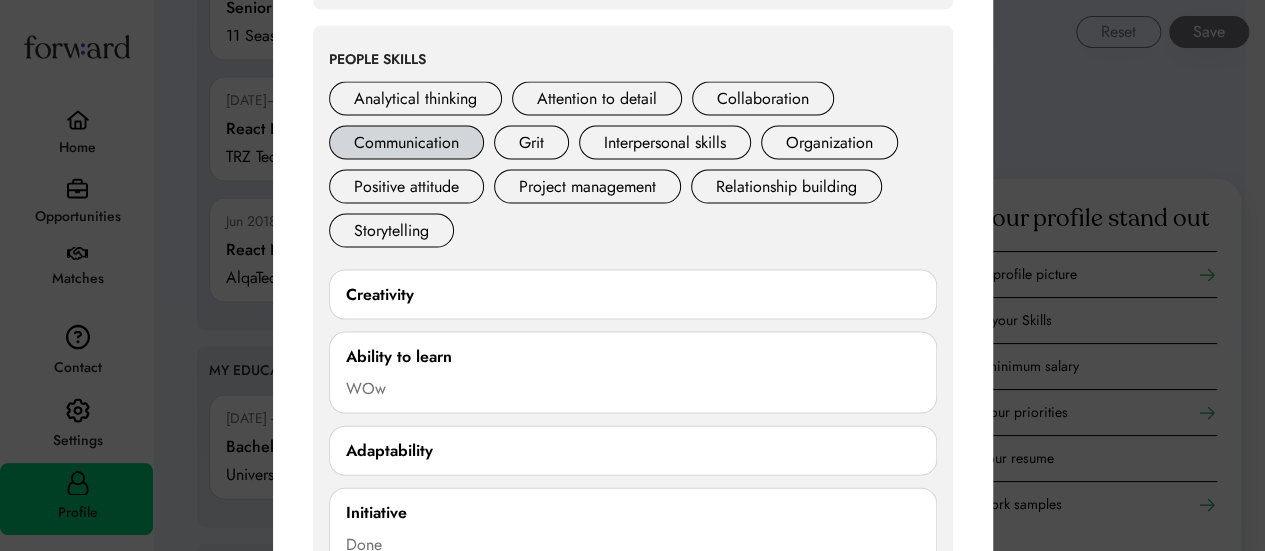 click on "Communication" at bounding box center [406, 143] 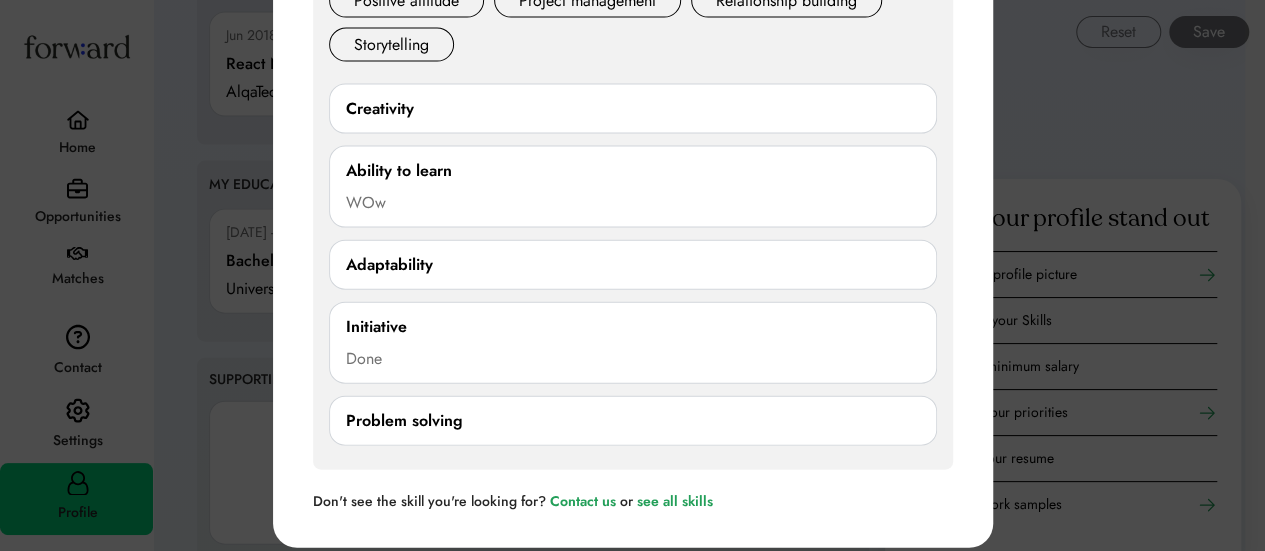 scroll, scrollTop: 2136, scrollLeft: 0, axis: vertical 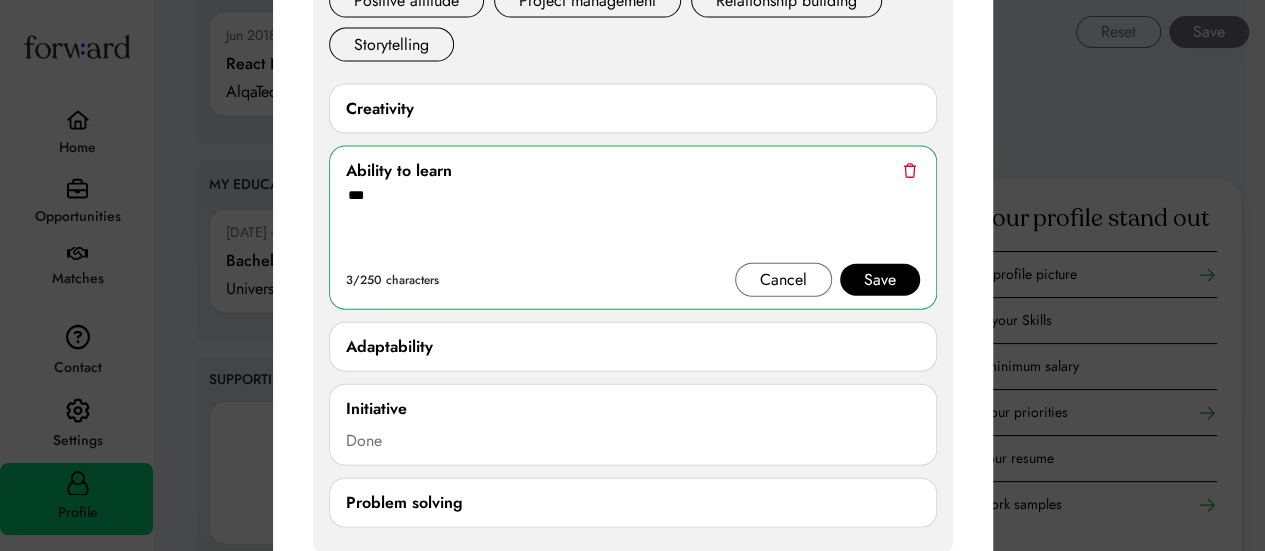 click at bounding box center [909, 170] 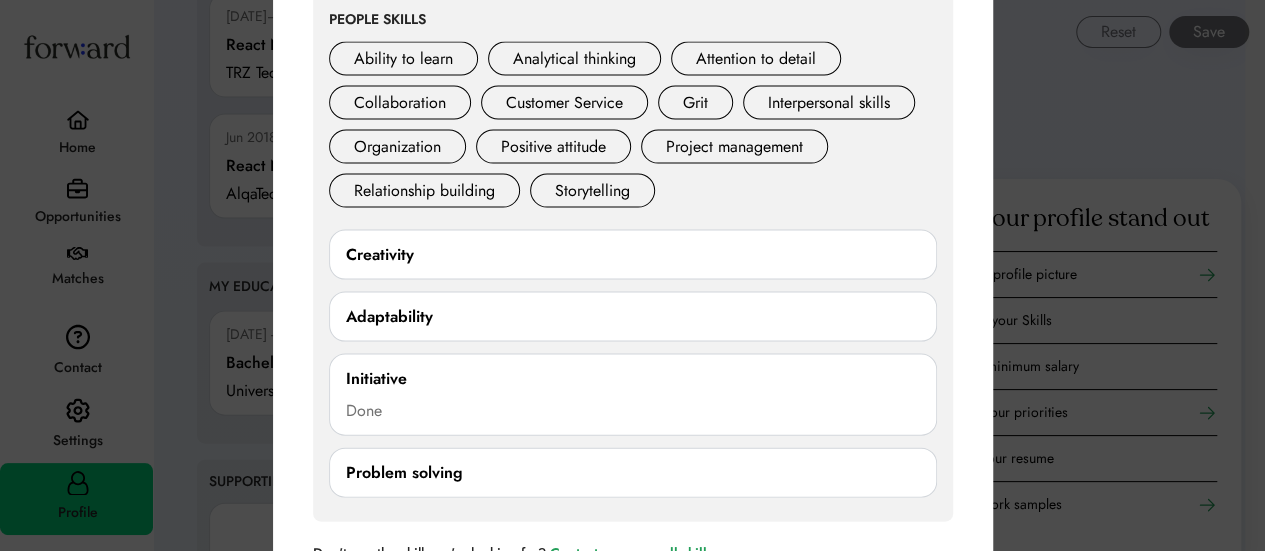 scroll, scrollTop: 1968, scrollLeft: 0, axis: vertical 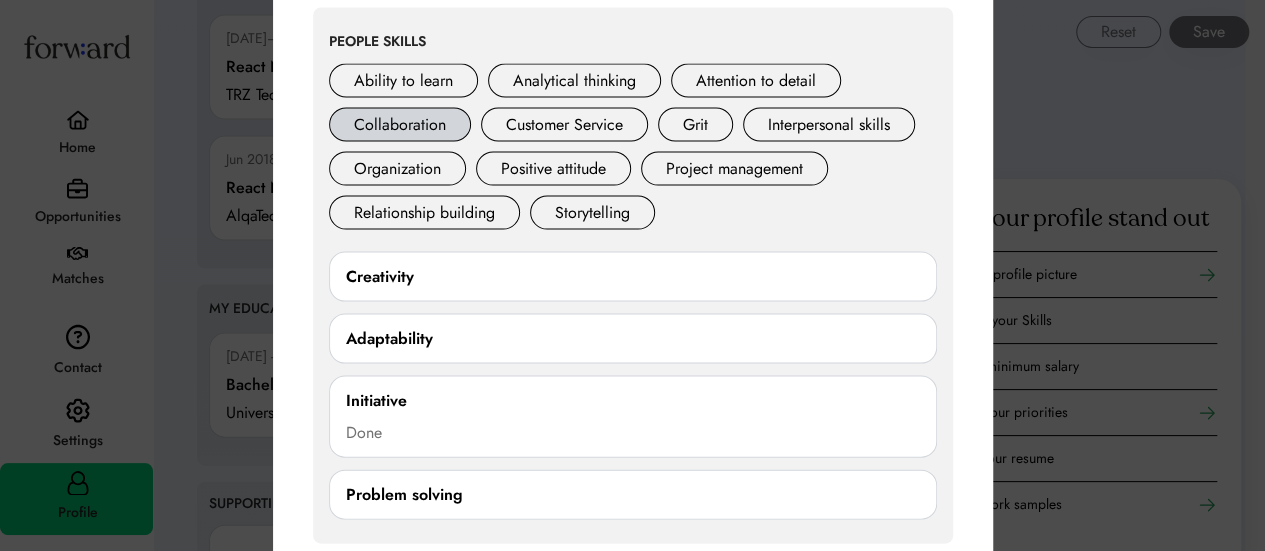 click on "Collaboration" at bounding box center [400, 125] 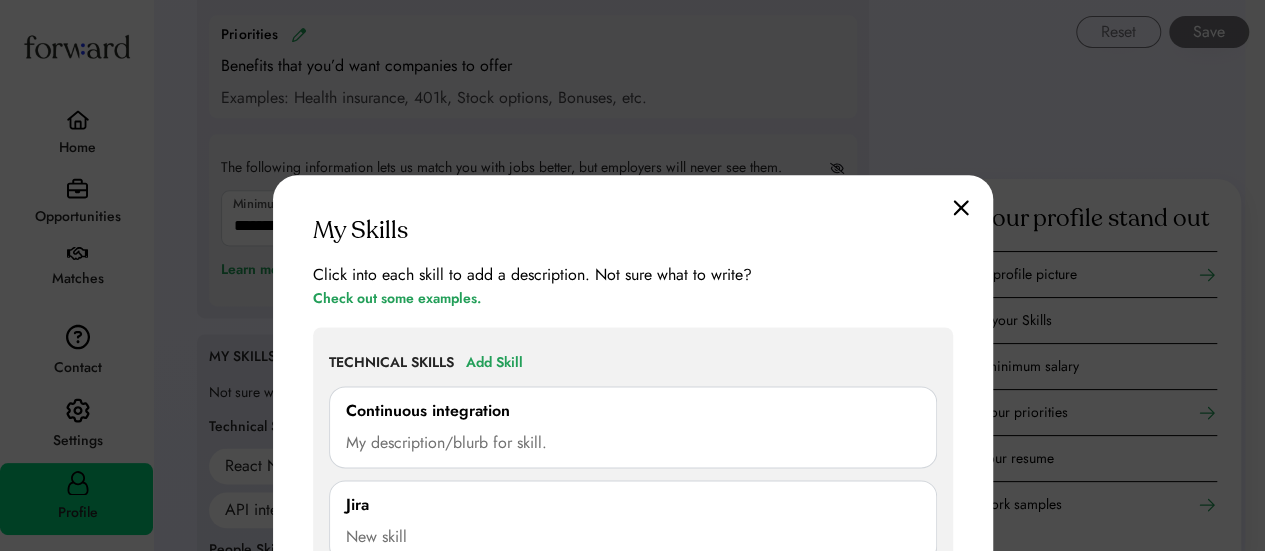 scroll, scrollTop: 1140, scrollLeft: 0, axis: vertical 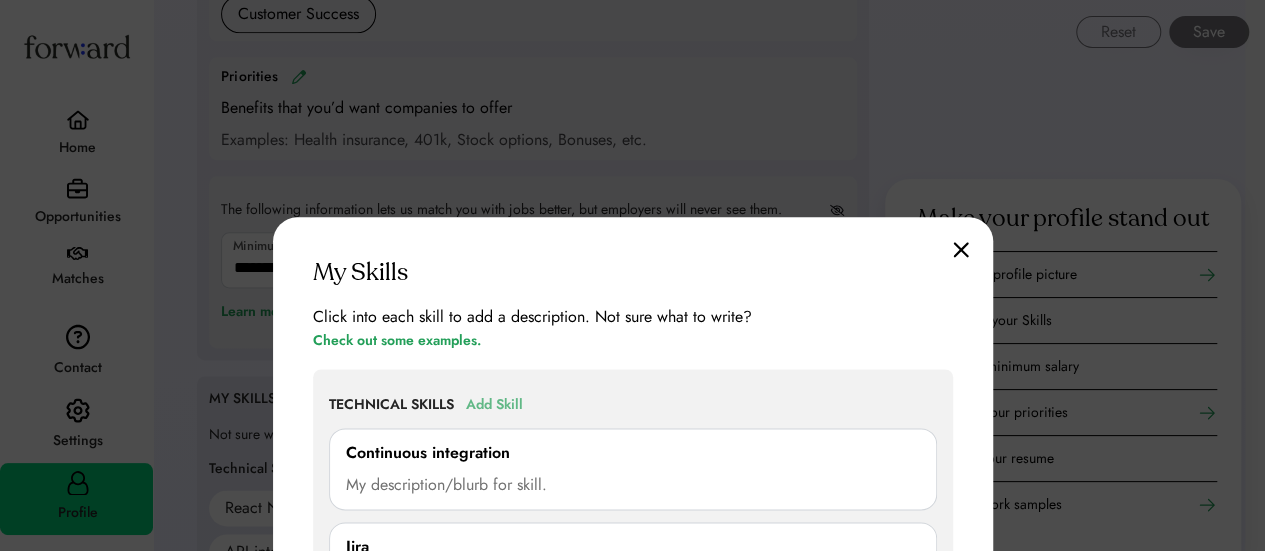 click on "Add Skill" at bounding box center [494, 405] 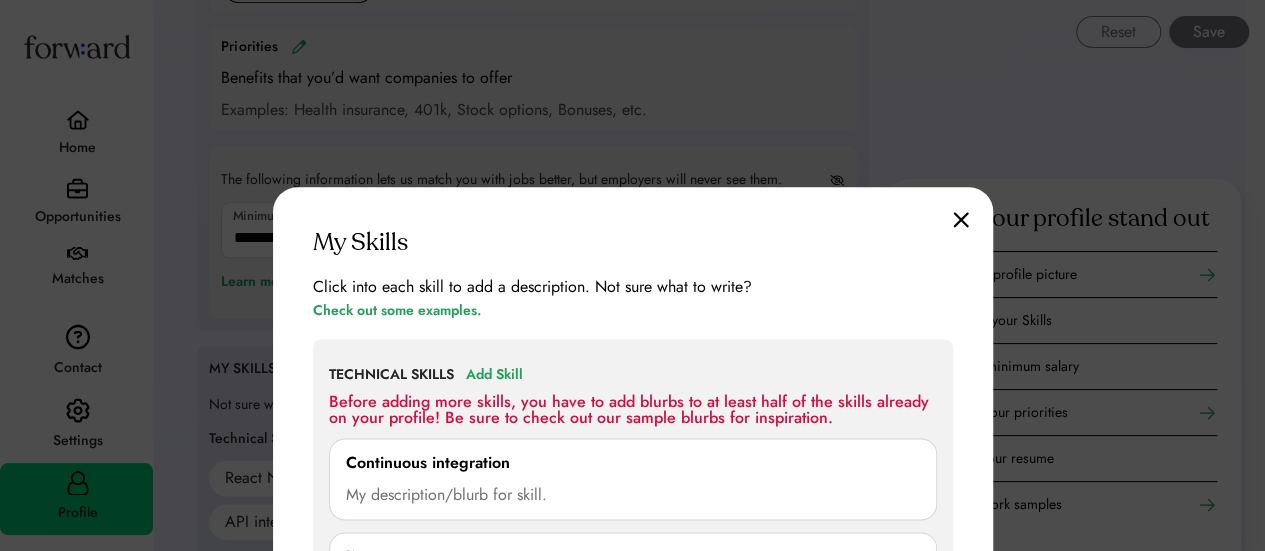 scroll, scrollTop: 1174, scrollLeft: 0, axis: vertical 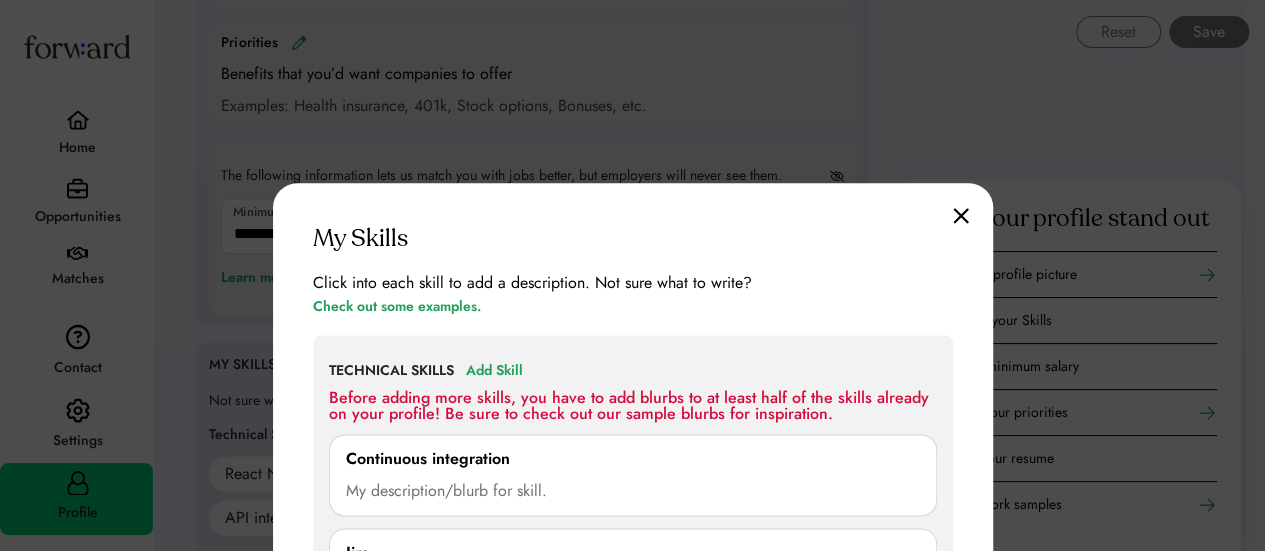 click at bounding box center [961, 215] 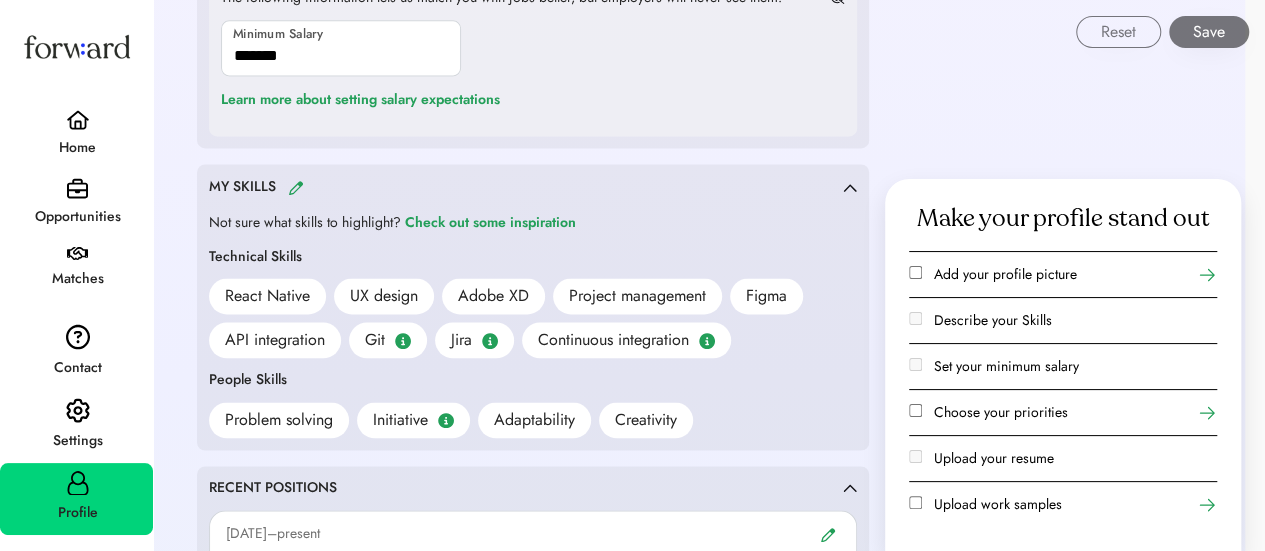 scroll, scrollTop: 1354, scrollLeft: 0, axis: vertical 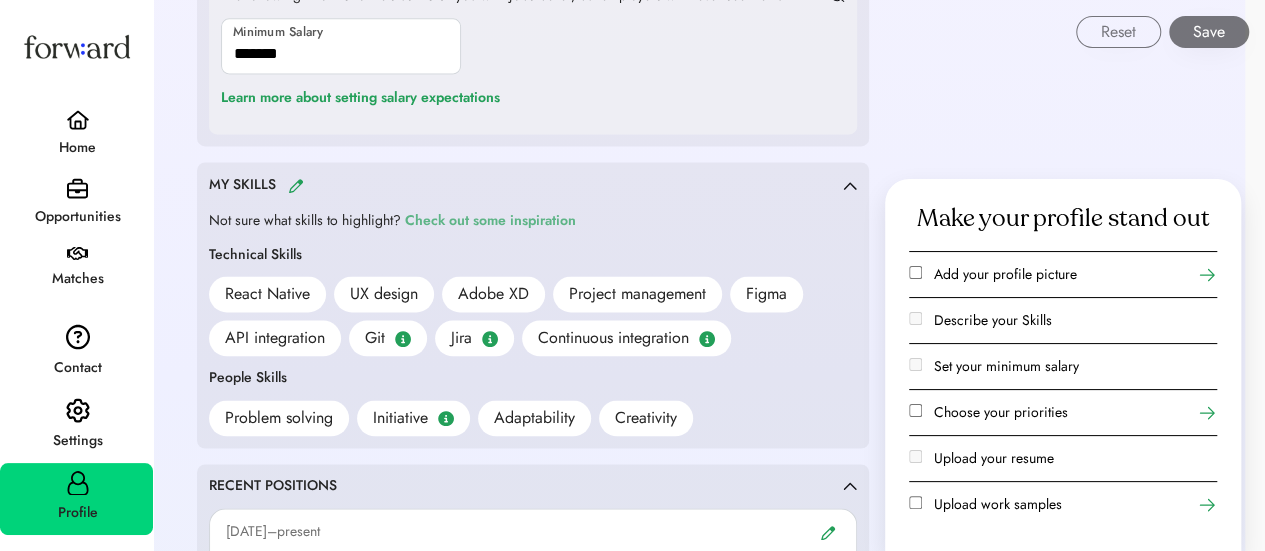 click on "Check out some inspiration" at bounding box center (490, 221) 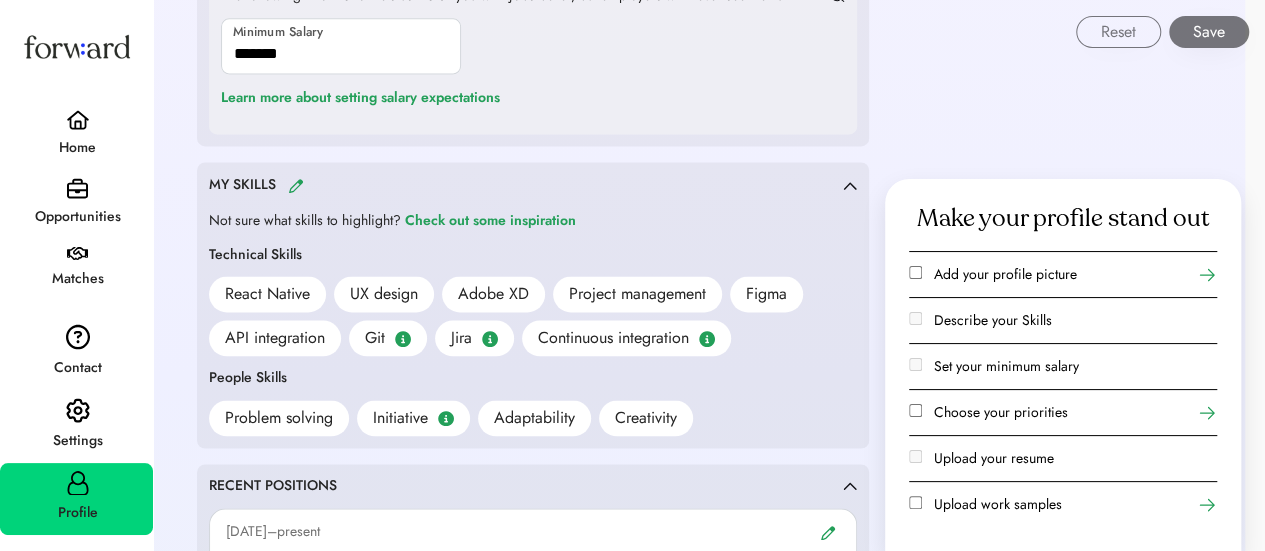 click at bounding box center [296, 185] 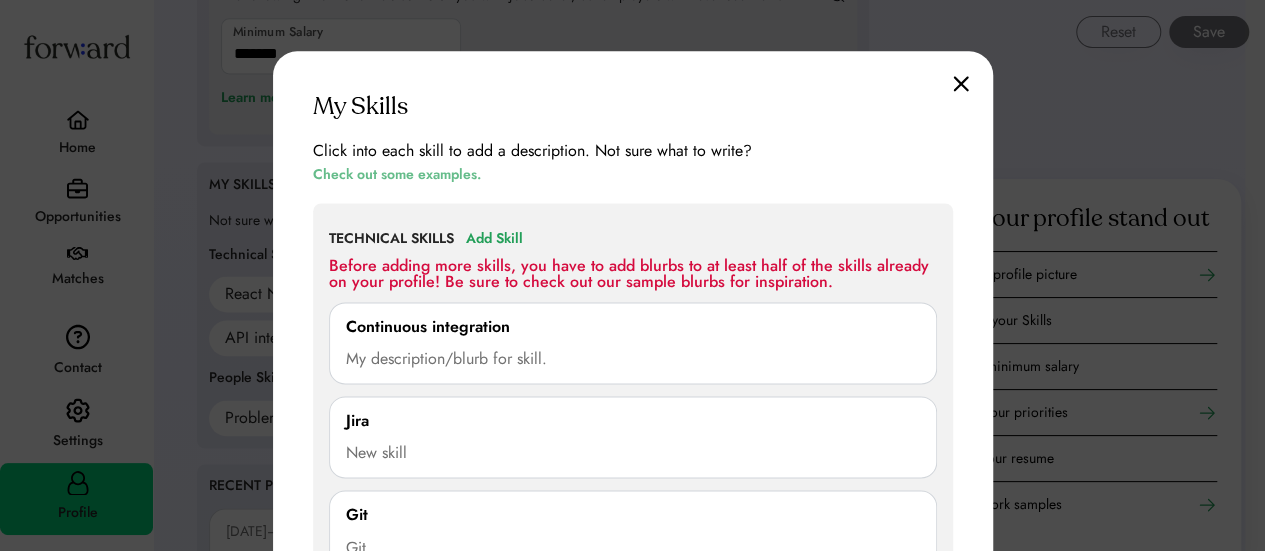click on "Check out some examples." at bounding box center (397, 175) 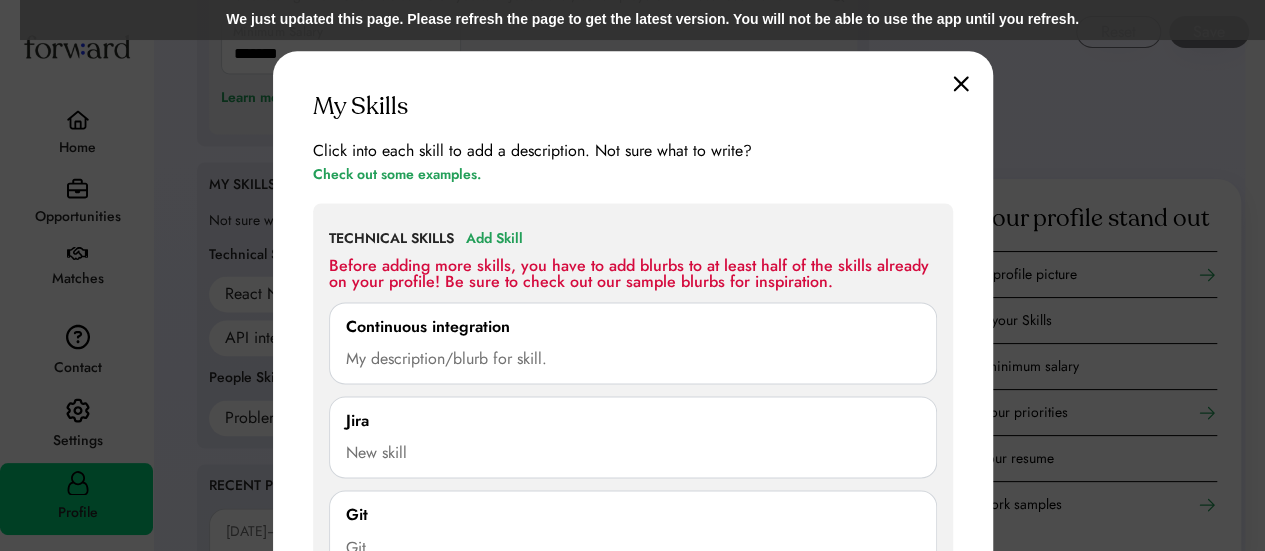 click on "We just updated this page.  Please refresh the page to get the latest version. You will not be able to use the app until you refresh." at bounding box center [652, 20] 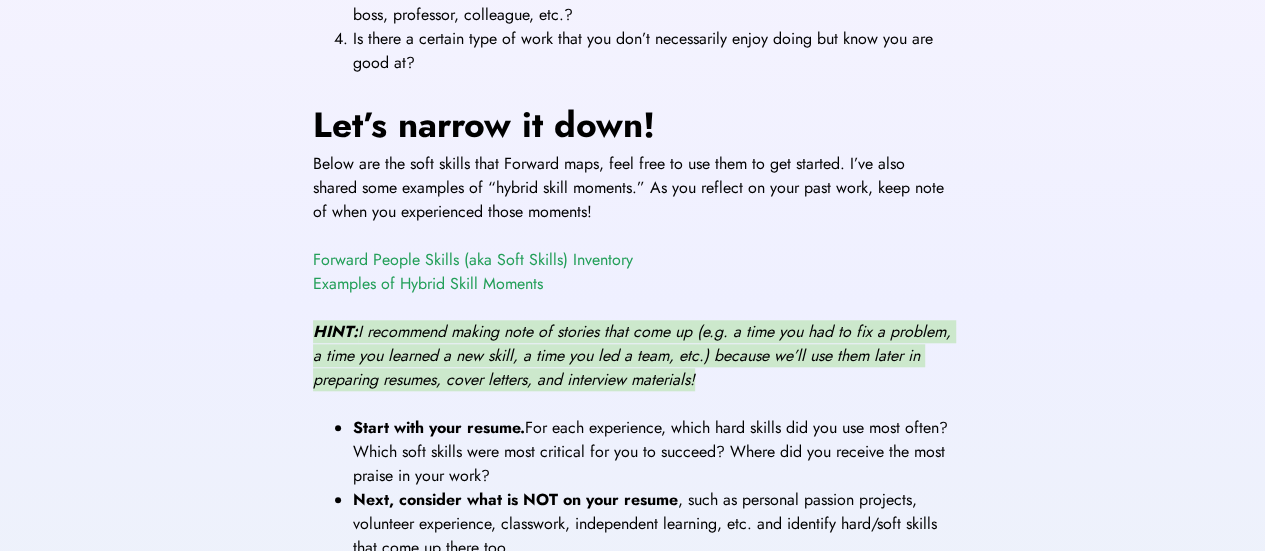 scroll, scrollTop: 182, scrollLeft: 0, axis: vertical 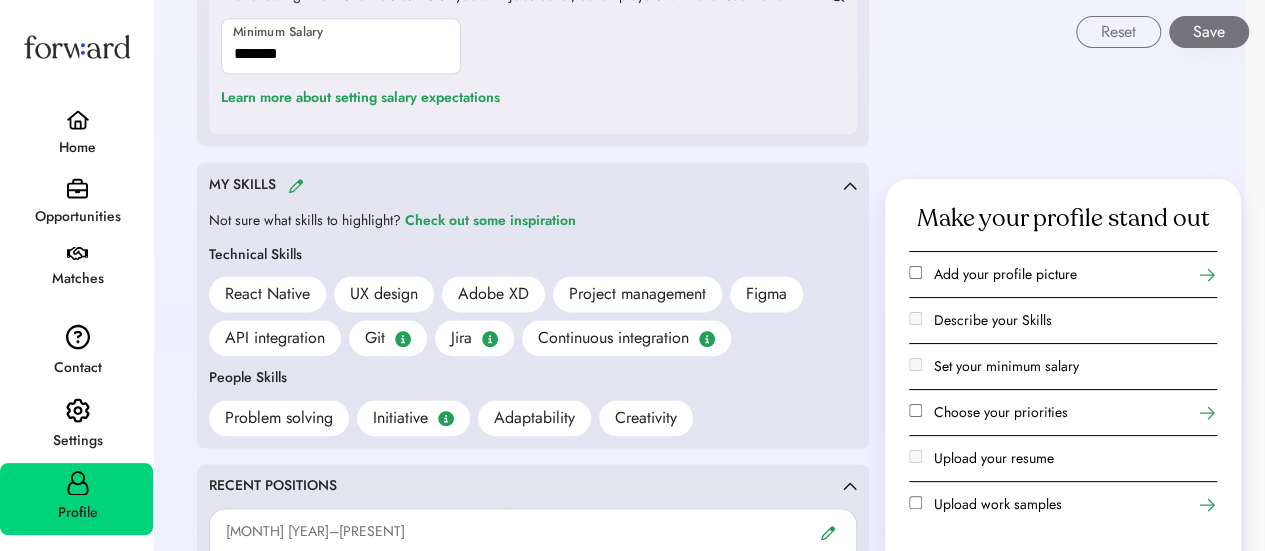 click at bounding box center (296, 185) 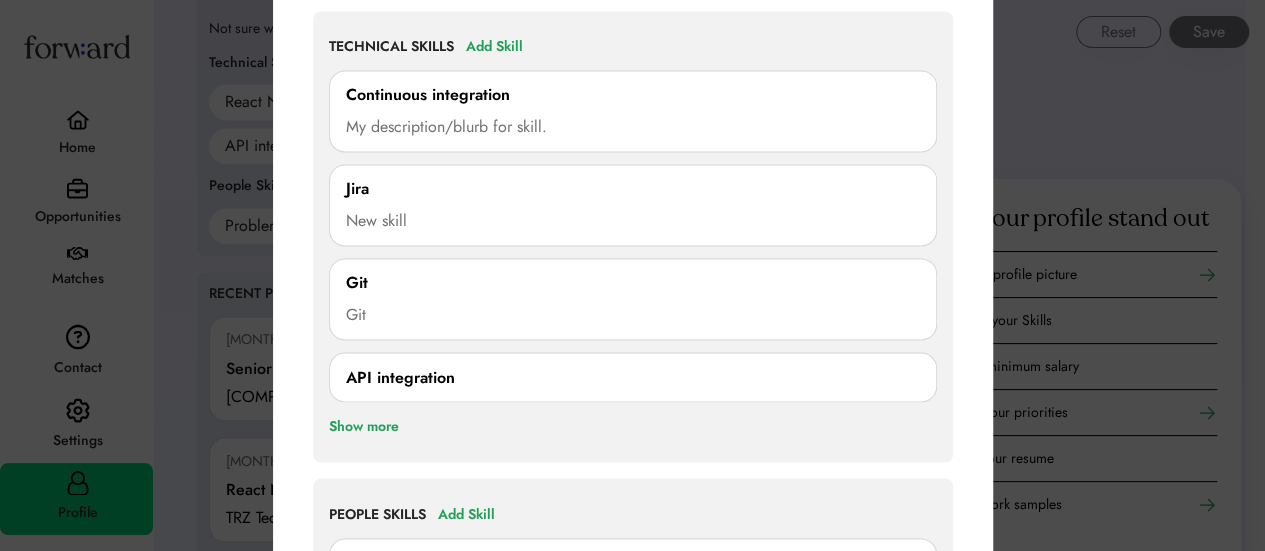 scroll, scrollTop: 1572, scrollLeft: 0, axis: vertical 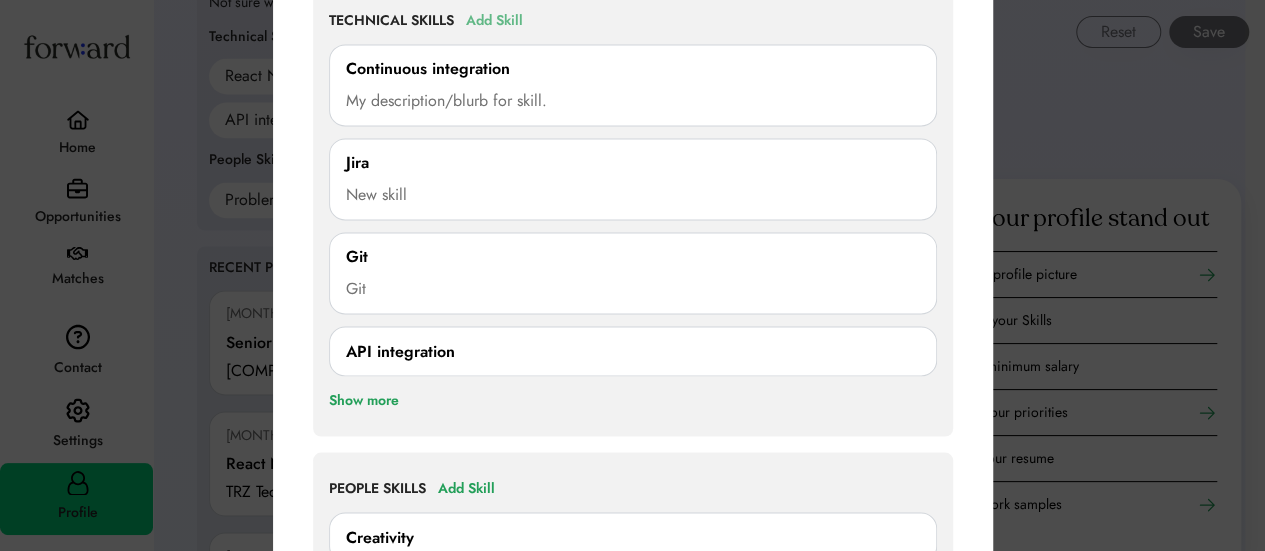 click on "Add Skill" at bounding box center [494, 21] 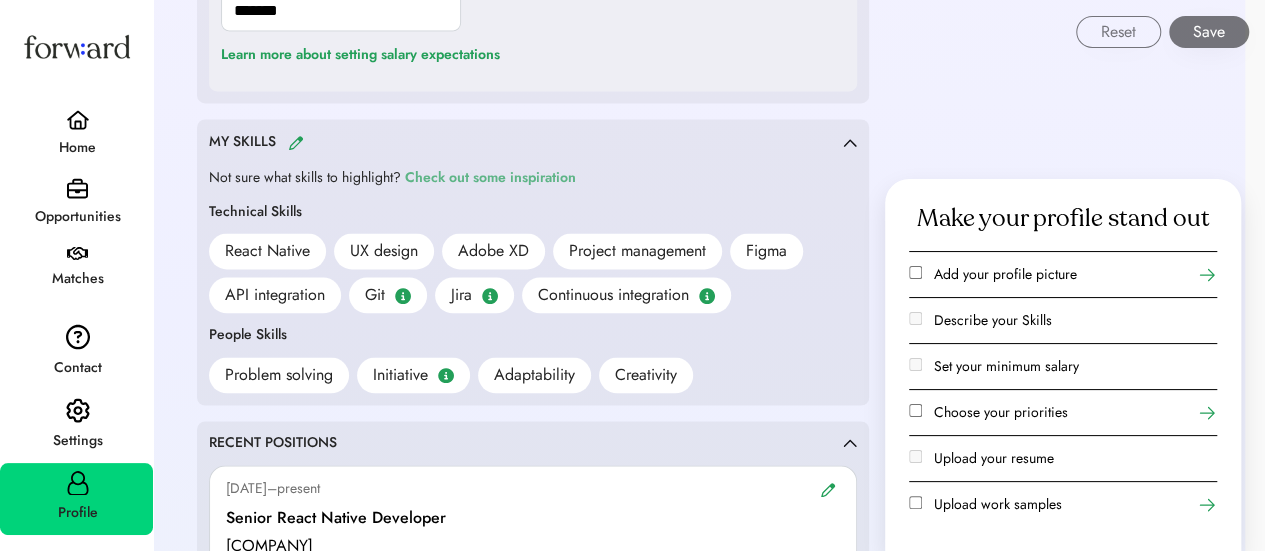 scroll, scrollTop: 1396, scrollLeft: 0, axis: vertical 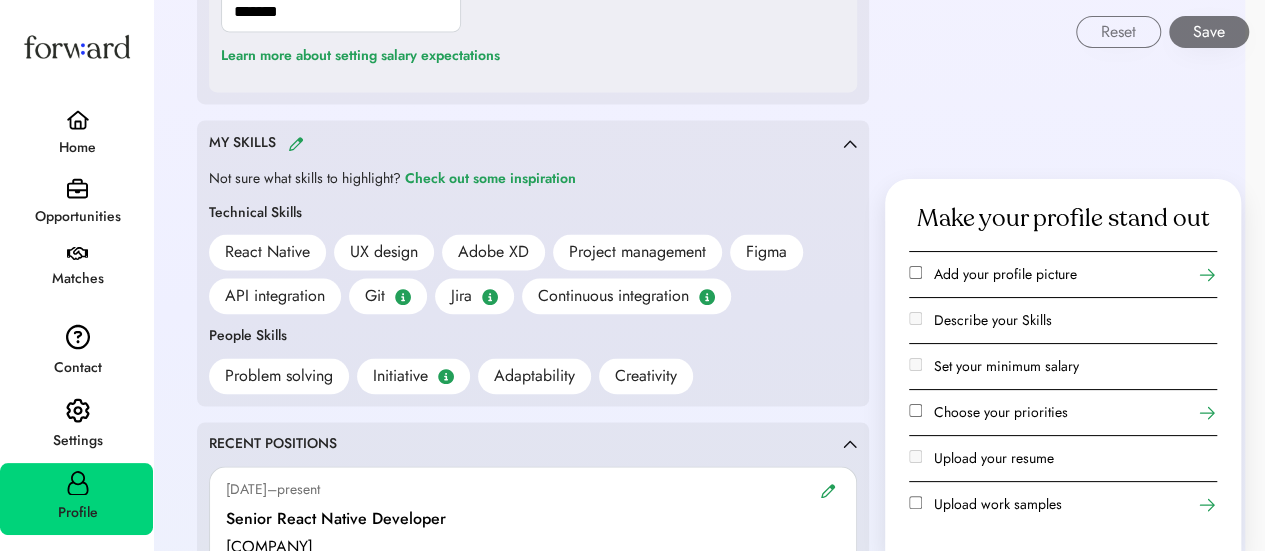 click at bounding box center [296, 143] 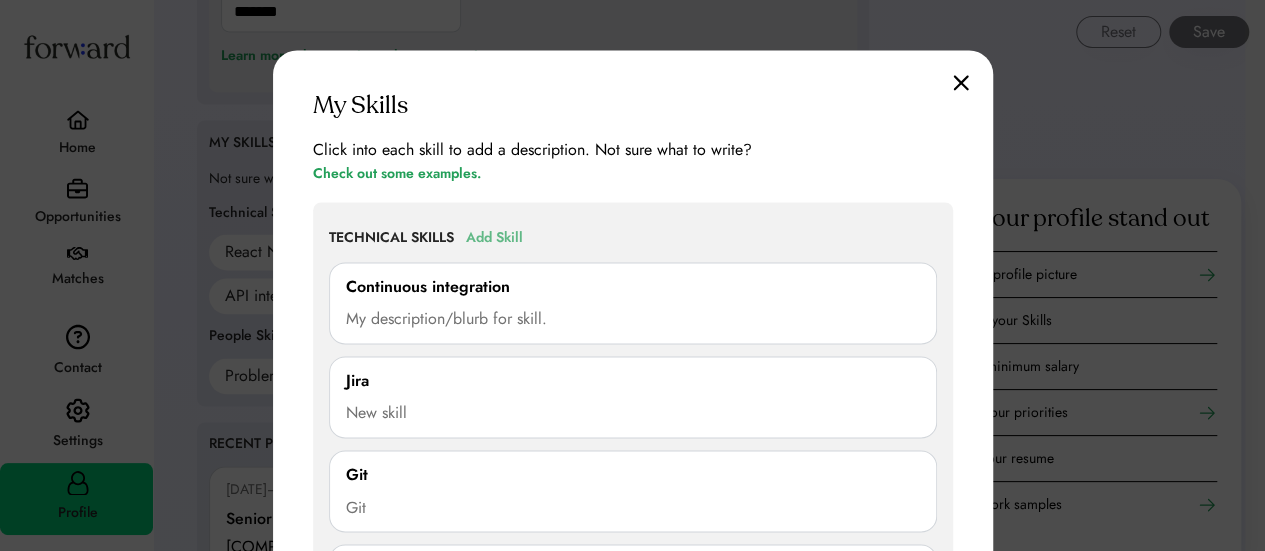 click on "Add Skill" at bounding box center [494, 238] 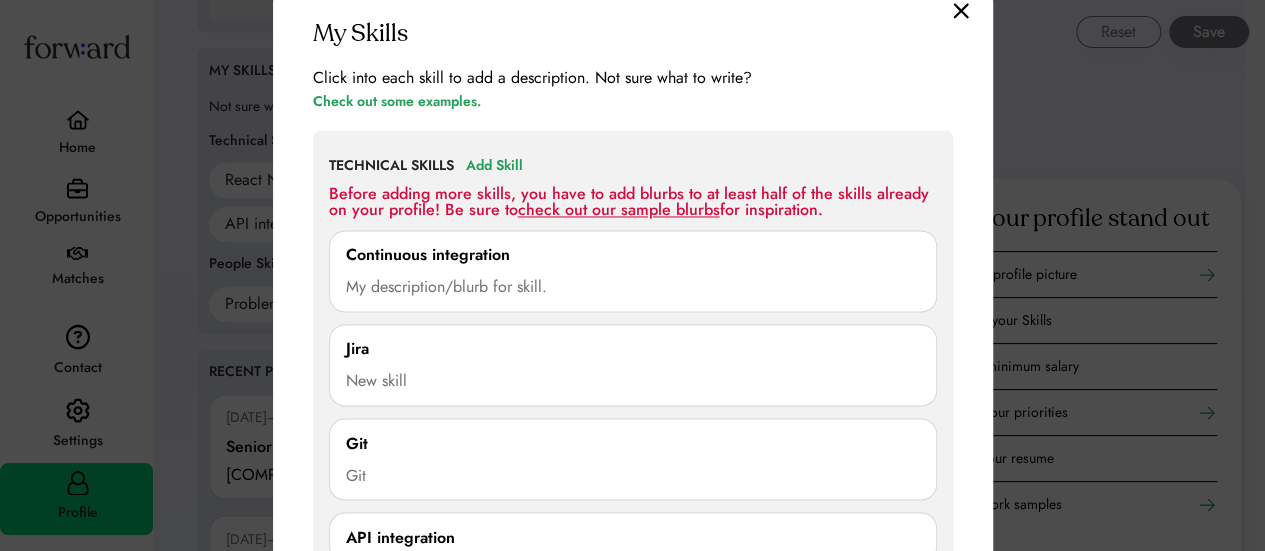 scroll, scrollTop: 1471, scrollLeft: 0, axis: vertical 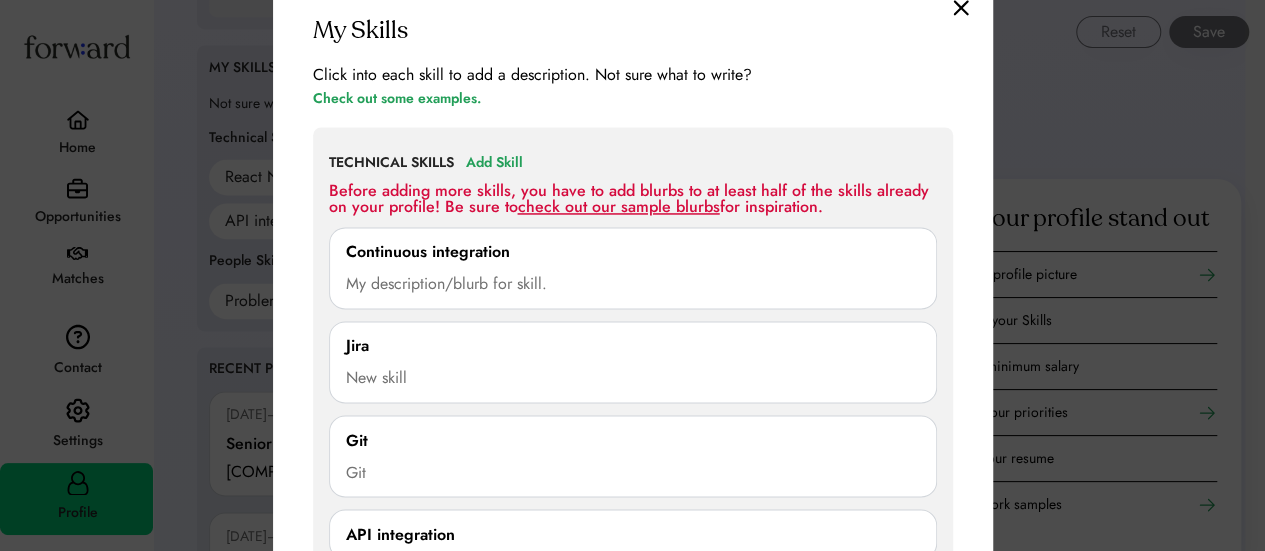 click on "check out our sample blurbs" at bounding box center [619, 206] 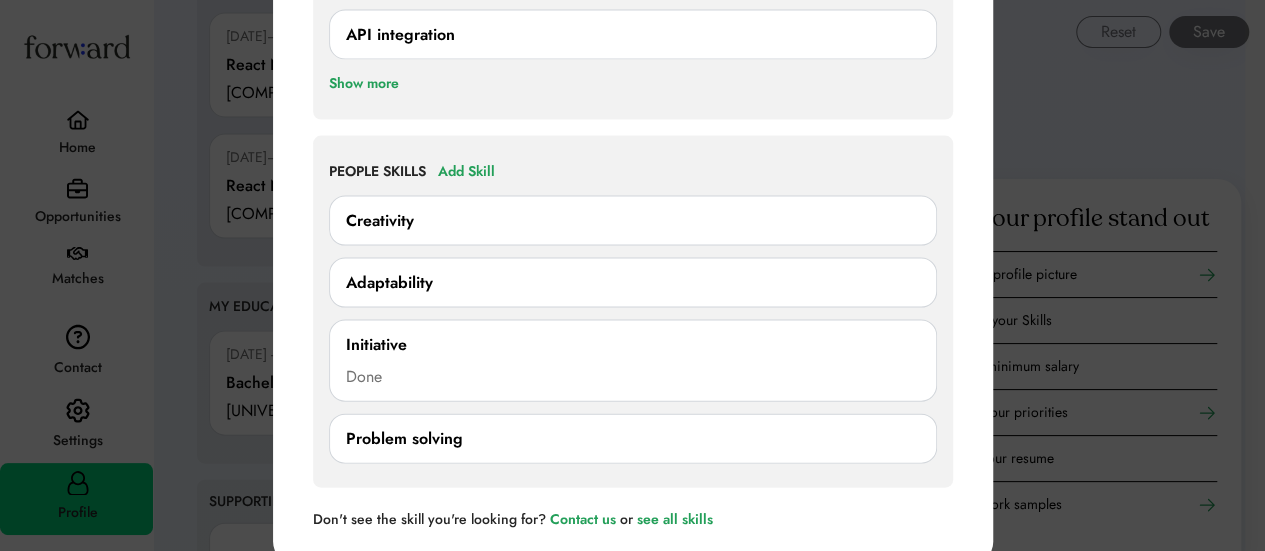 scroll, scrollTop: 1969, scrollLeft: 0, axis: vertical 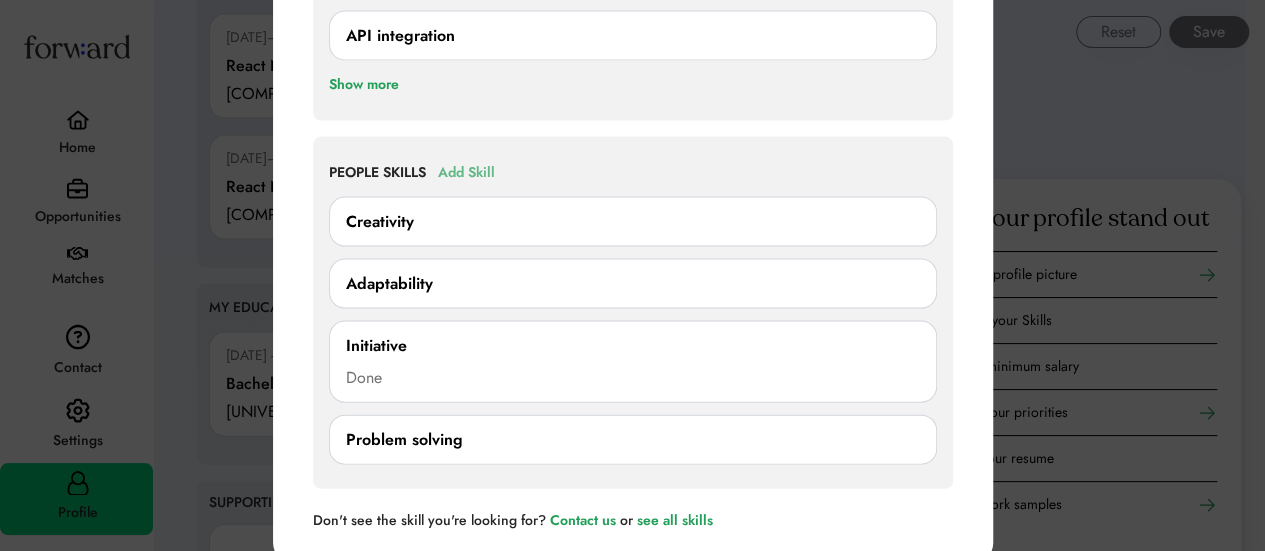 click on "Add Skill" at bounding box center [466, 173] 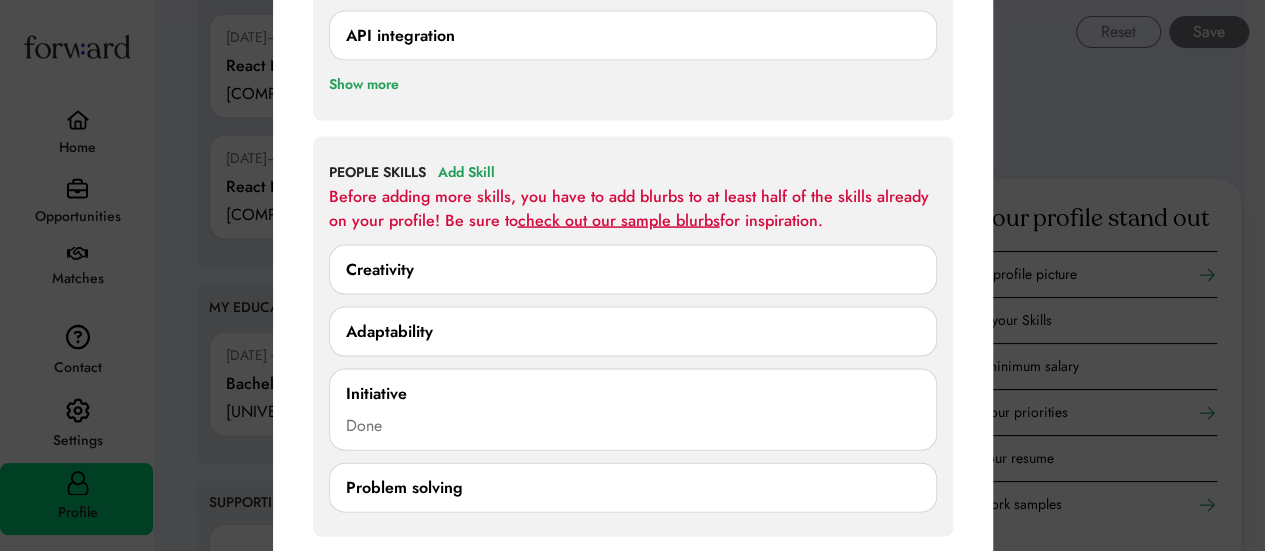 click on "check out our sample blurbs" at bounding box center (619, 220) 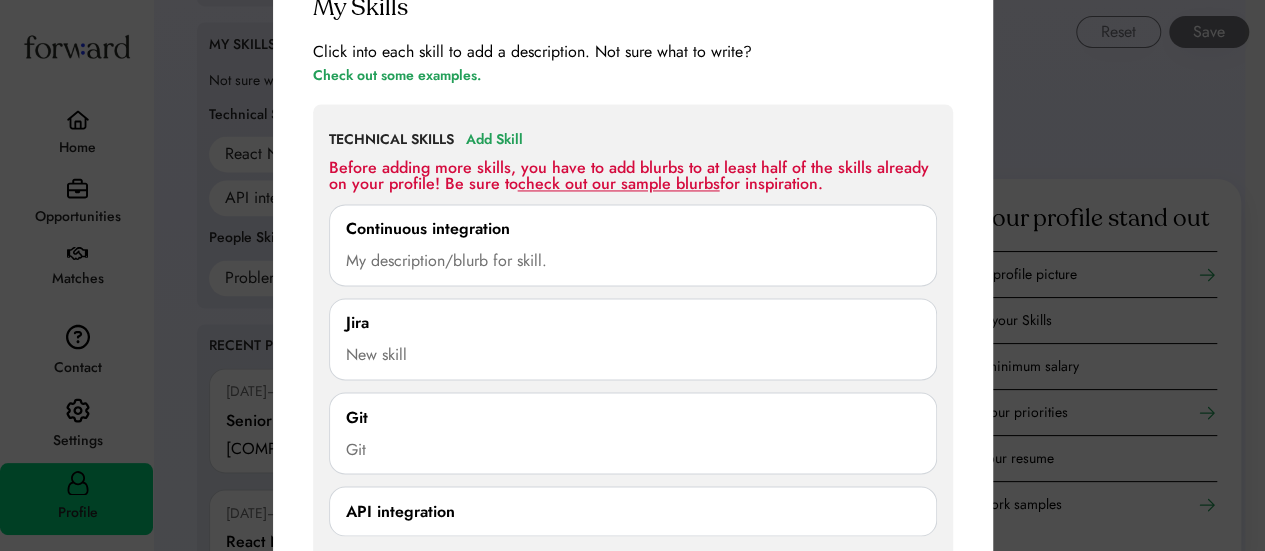 scroll, scrollTop: 1405, scrollLeft: 0, axis: vertical 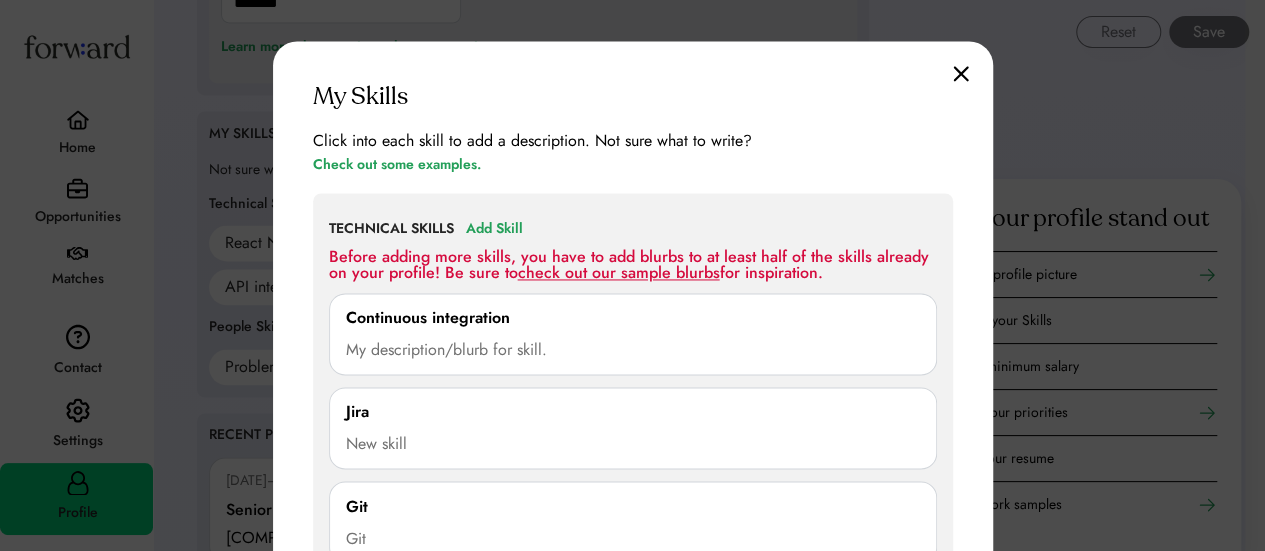 click at bounding box center [961, 73] 